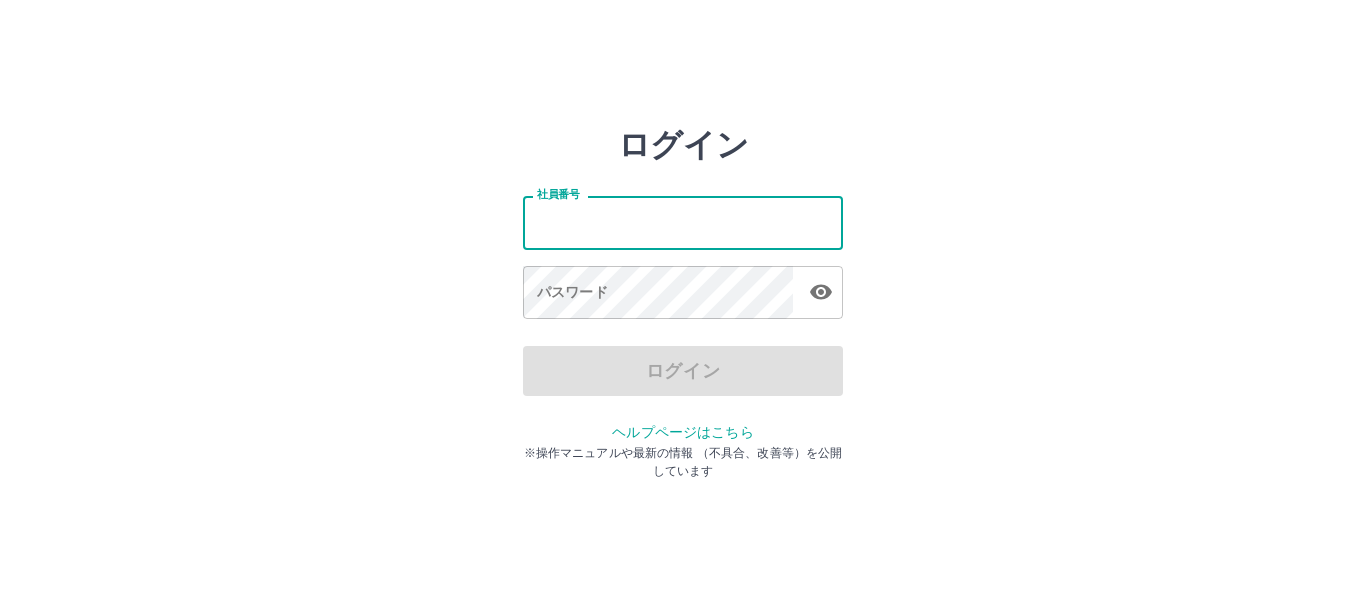 scroll, scrollTop: 0, scrollLeft: 0, axis: both 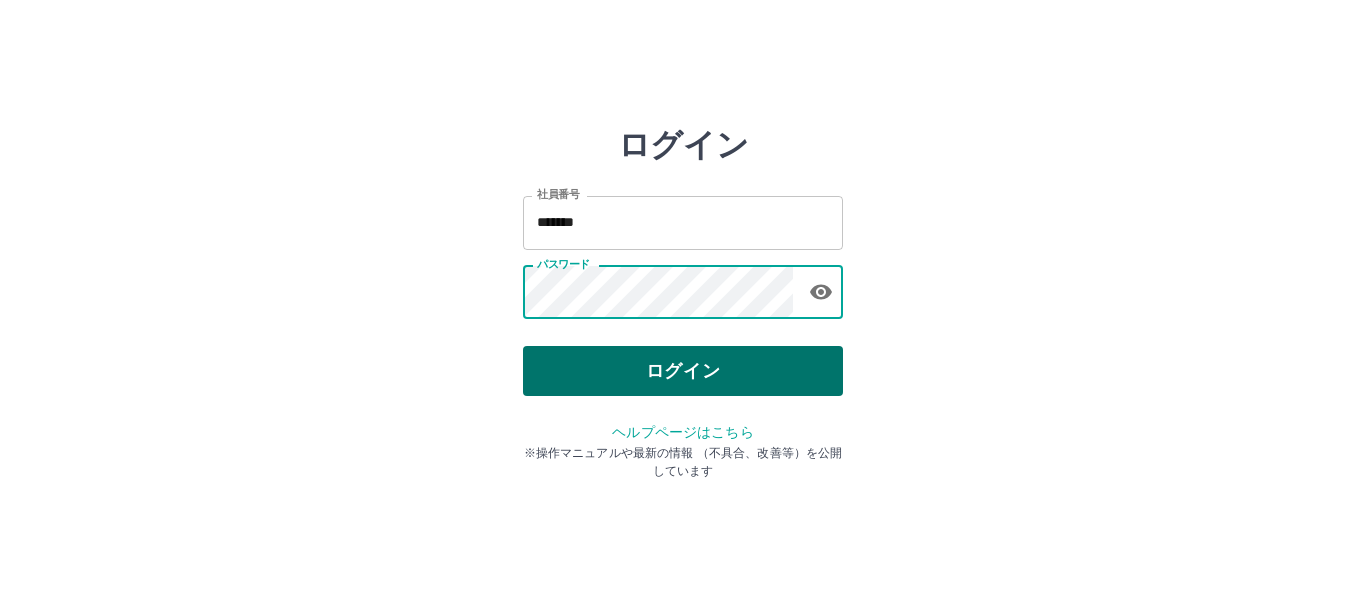 click on "ログイン" at bounding box center (683, 371) 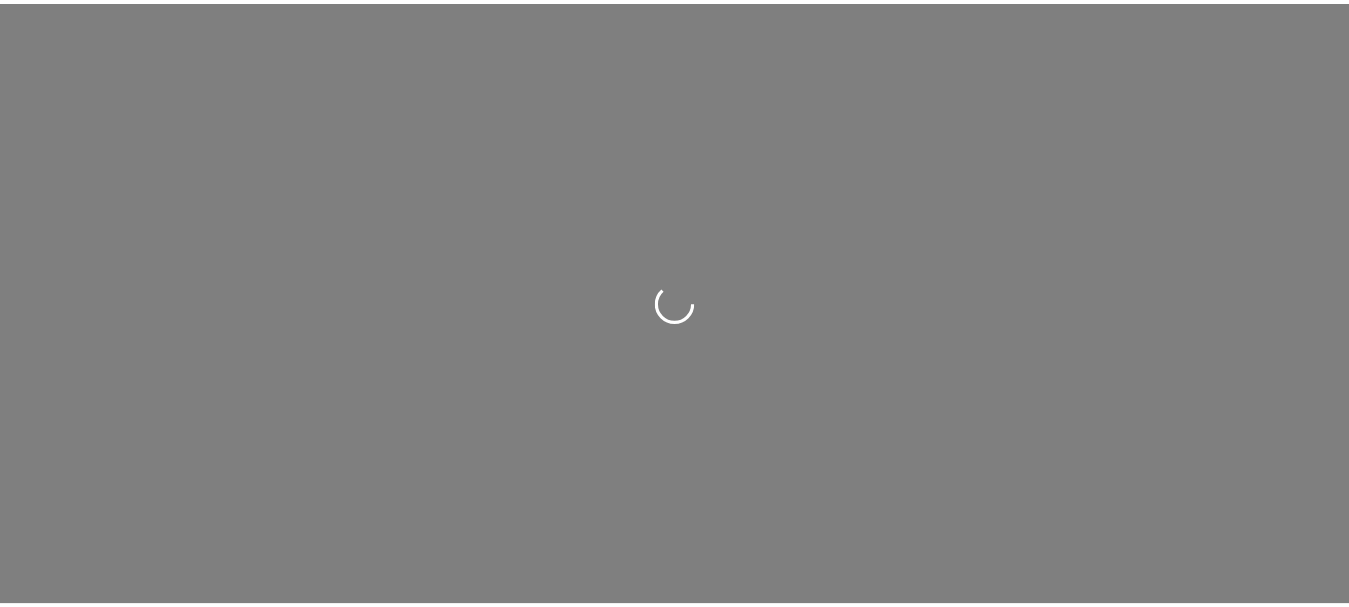 scroll, scrollTop: 0, scrollLeft: 0, axis: both 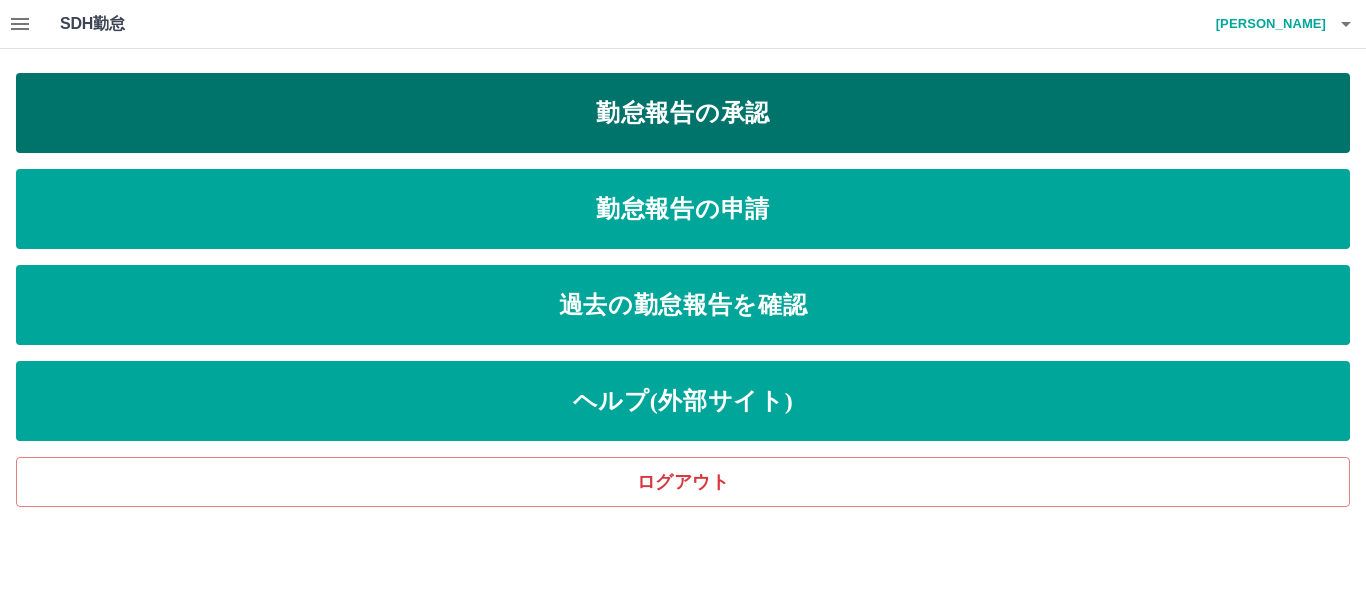 click on "勤怠報告の承認" at bounding box center (683, 113) 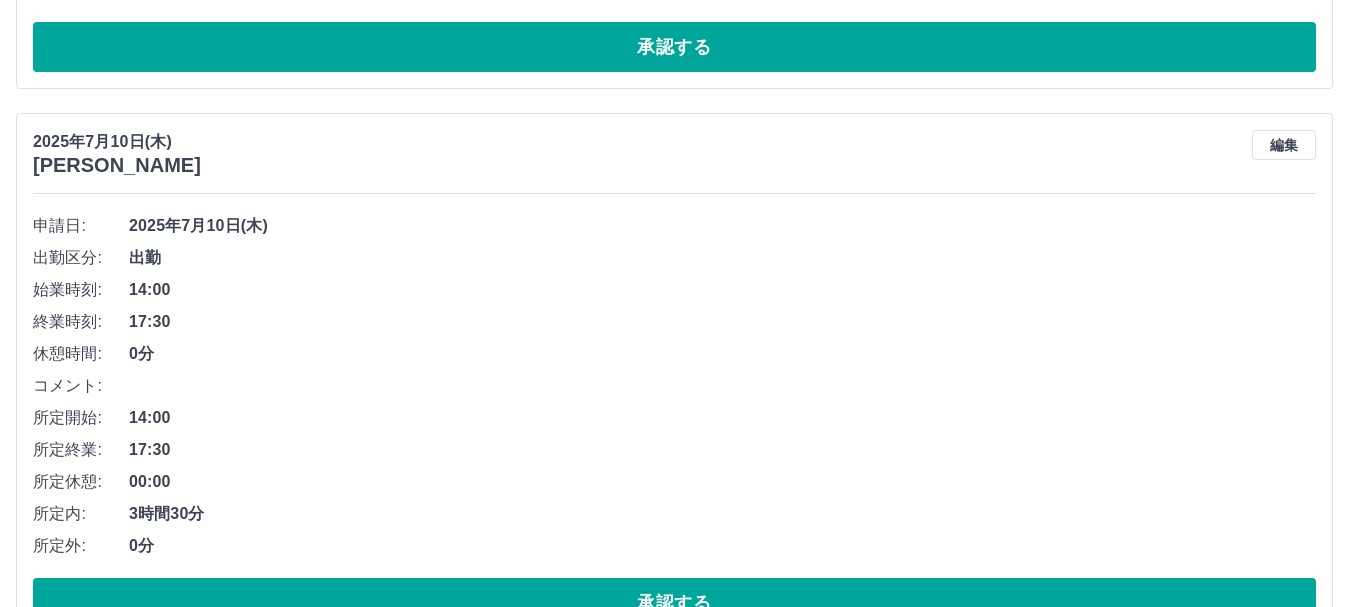 scroll, scrollTop: 700, scrollLeft: 0, axis: vertical 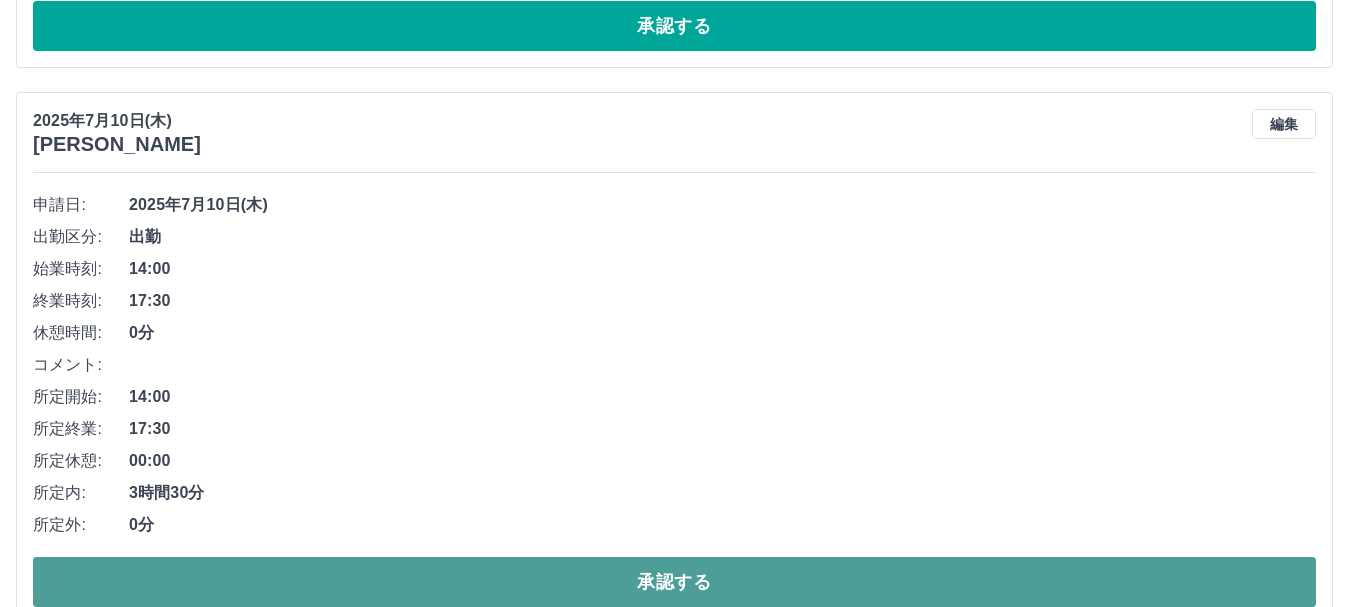 click on "承認する" at bounding box center (674, 582) 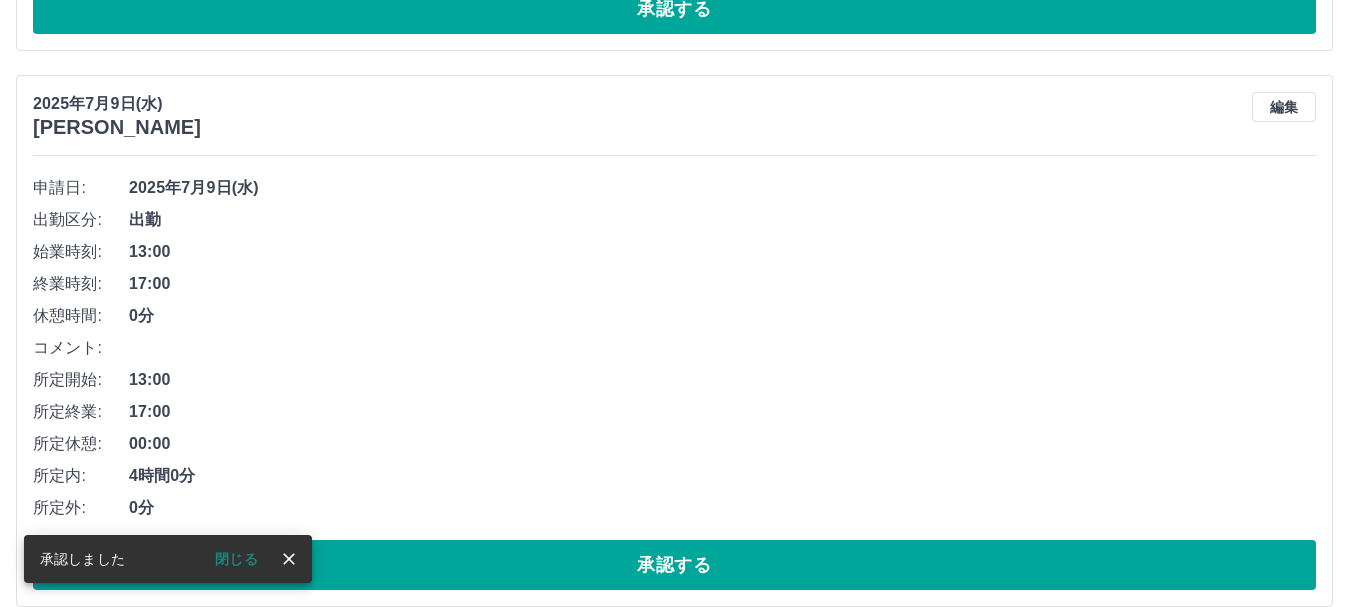 scroll, scrollTop: 1900, scrollLeft: 0, axis: vertical 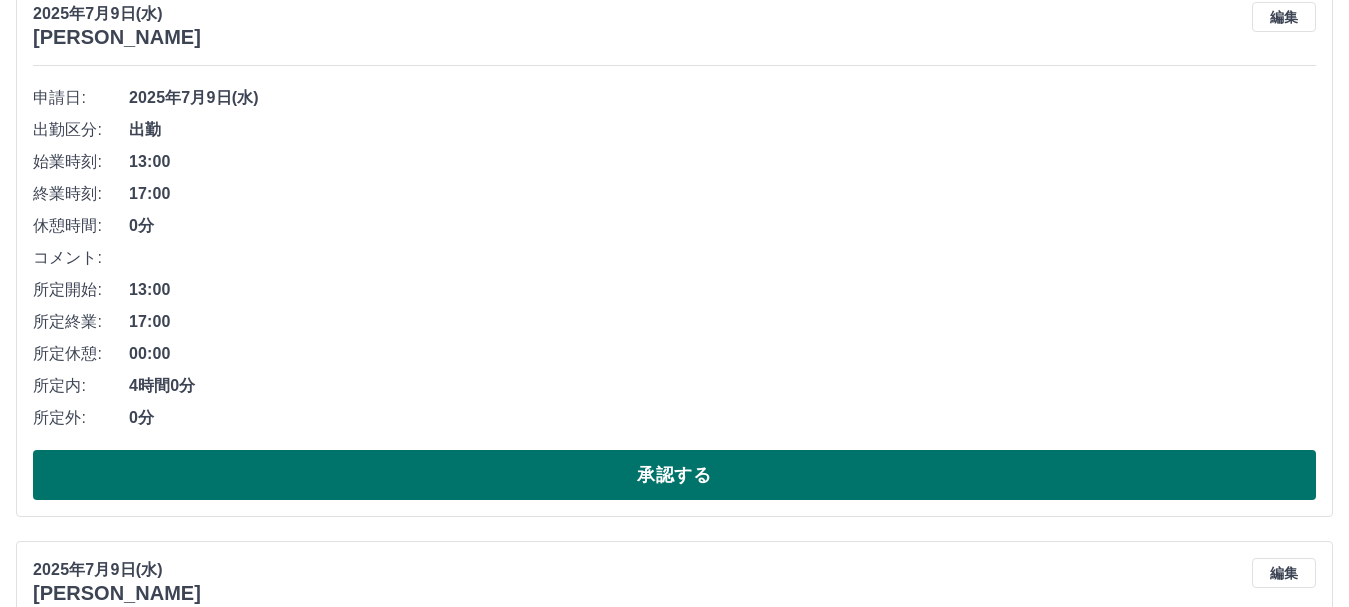 click on "承認する" at bounding box center [674, 475] 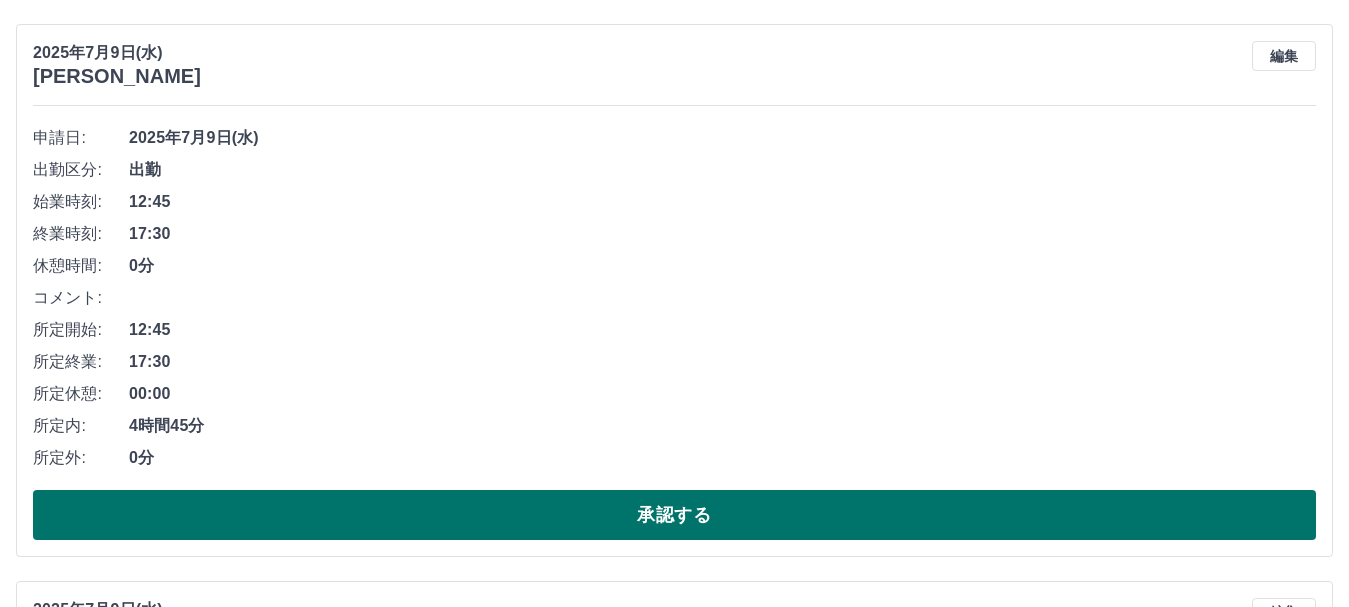 scroll, scrollTop: 2444, scrollLeft: 0, axis: vertical 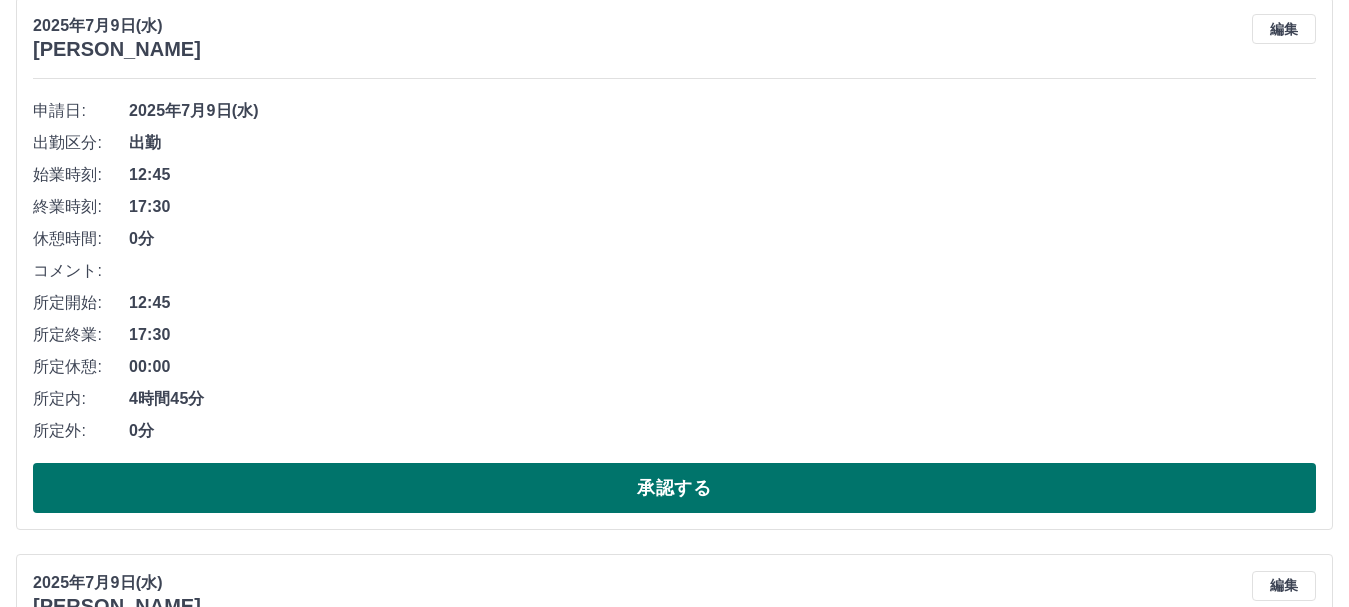 click on "承認する" at bounding box center [674, 488] 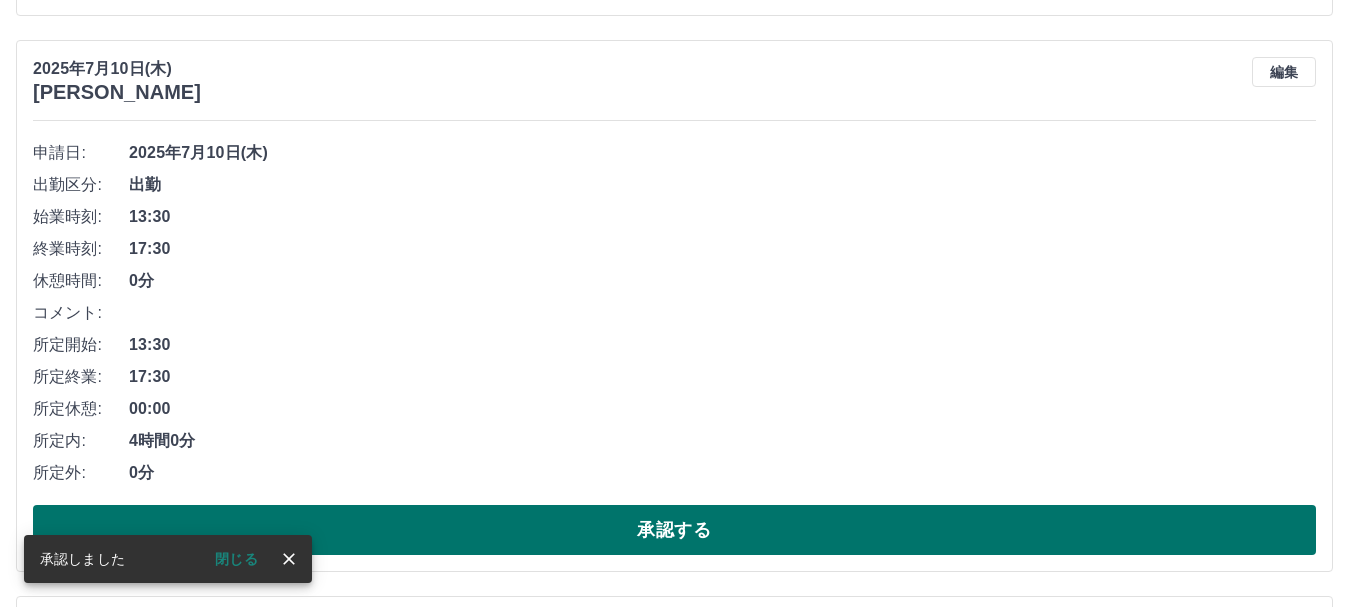 scroll, scrollTop: 787, scrollLeft: 0, axis: vertical 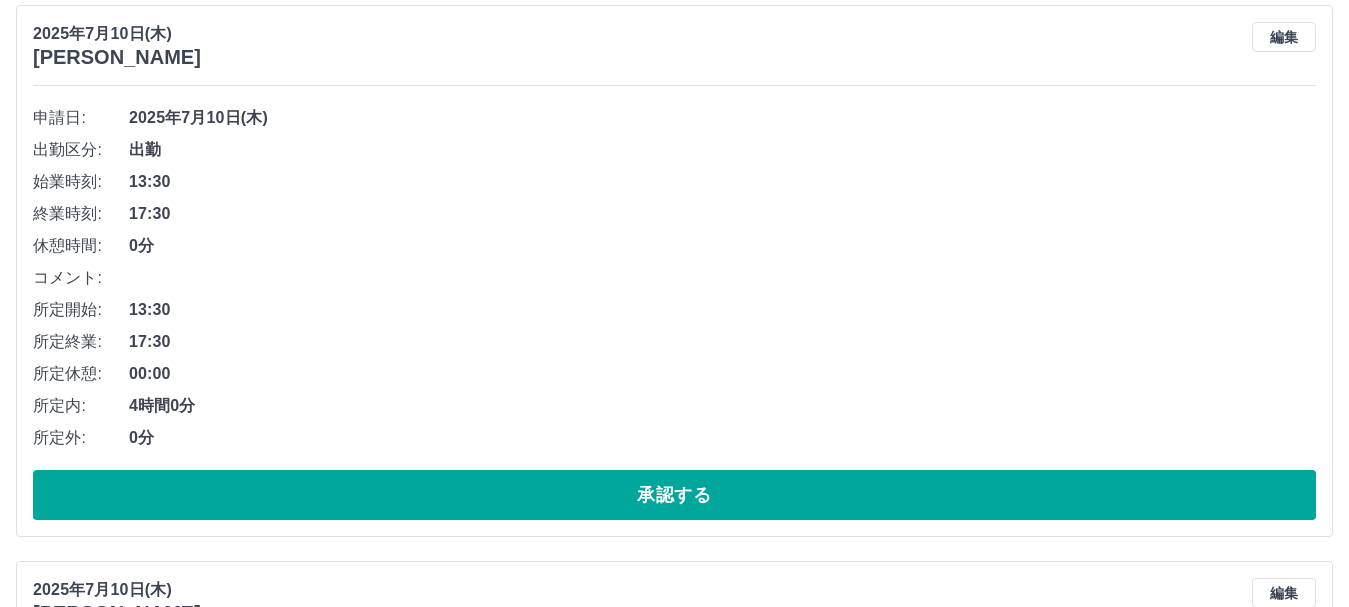 drag, startPoint x: 702, startPoint y: 492, endPoint x: 700, endPoint y: 417, distance: 75.026665 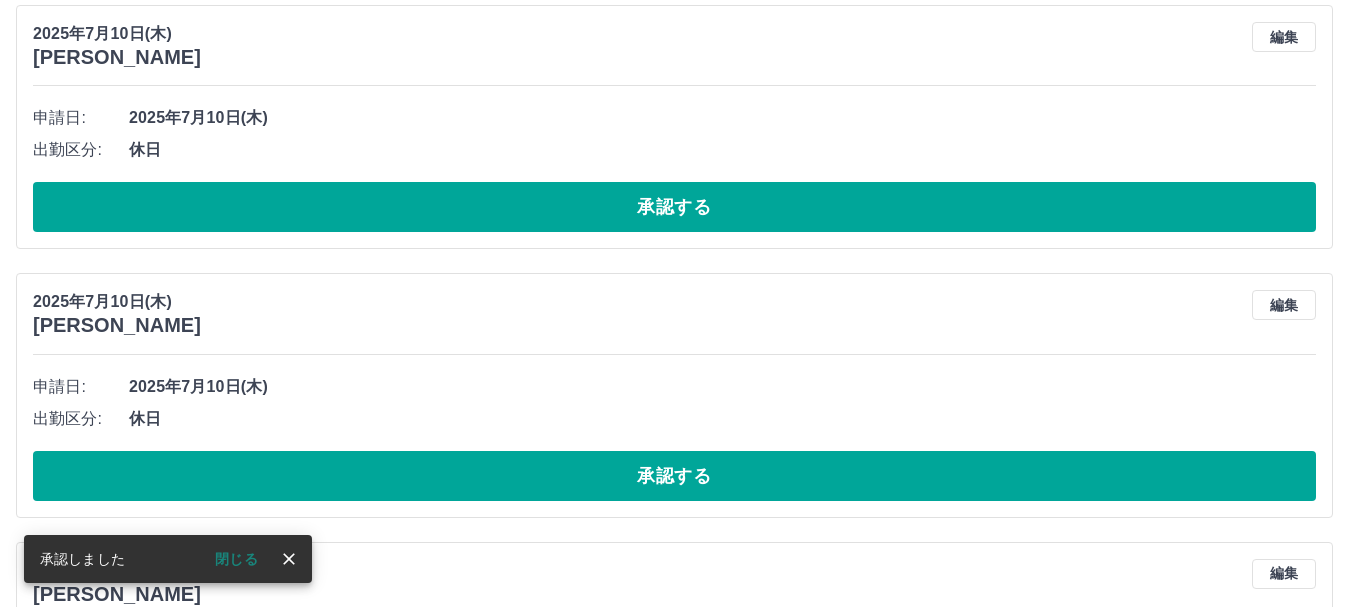 scroll, scrollTop: 231, scrollLeft: 0, axis: vertical 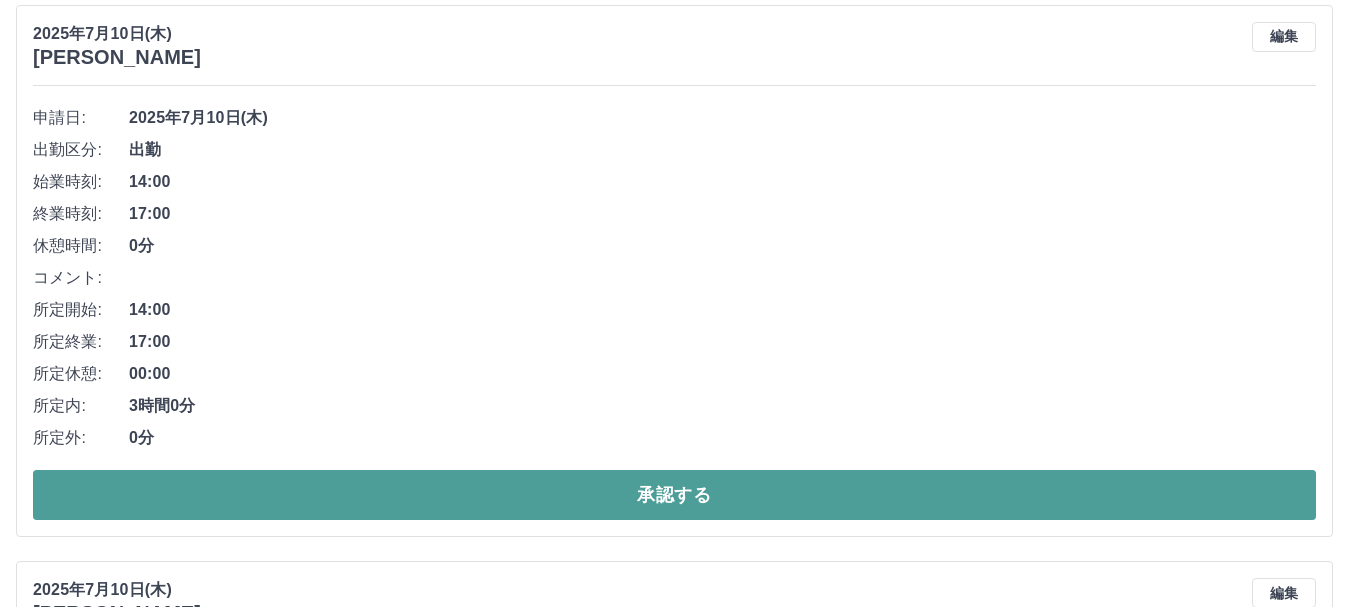 click on "承認する" at bounding box center (674, 495) 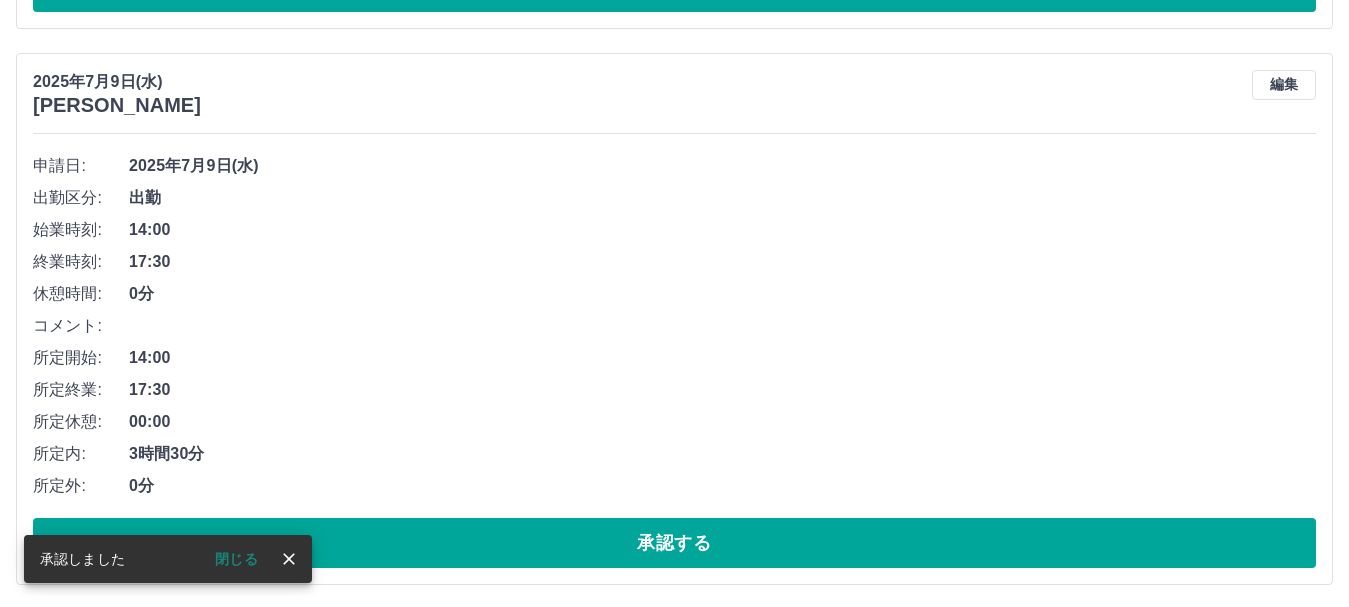 scroll, scrollTop: 2373, scrollLeft: 0, axis: vertical 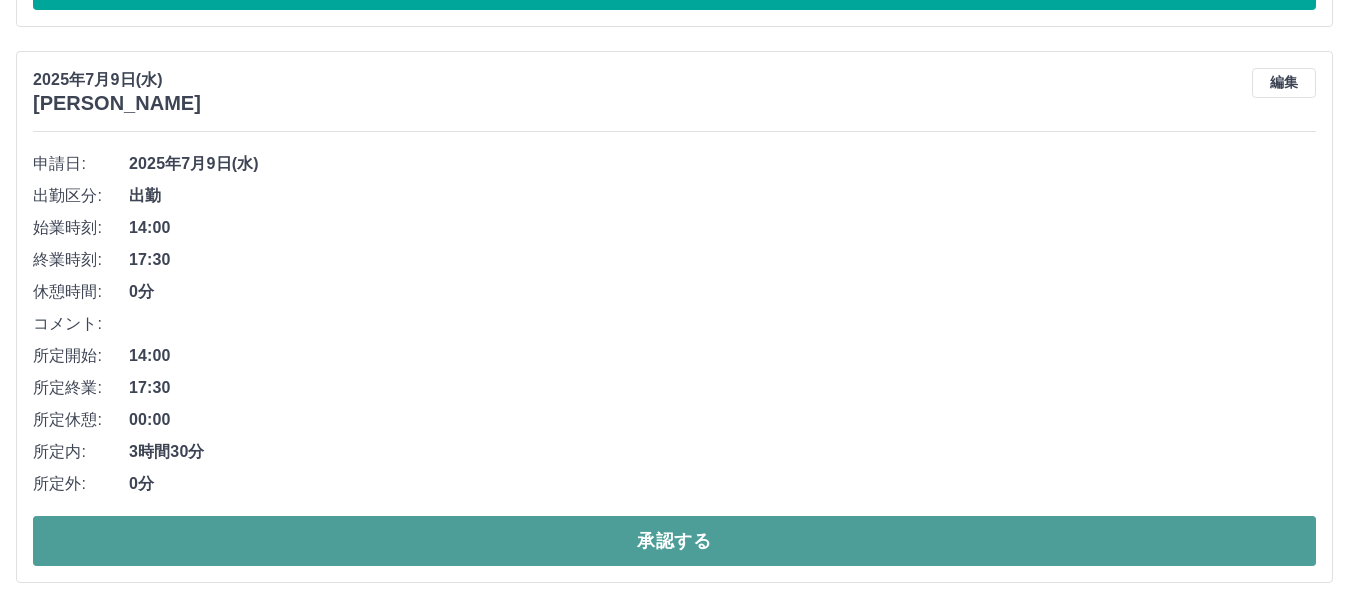 click on "承認する" at bounding box center (674, 541) 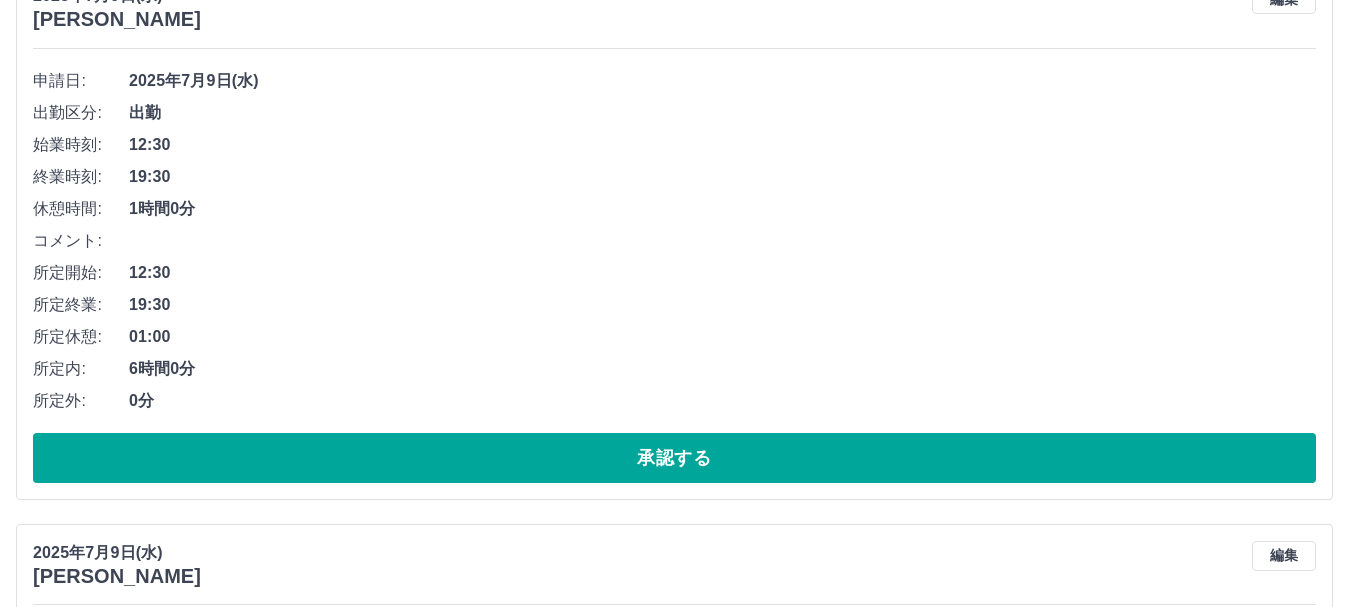 scroll, scrollTop: 817, scrollLeft: 0, axis: vertical 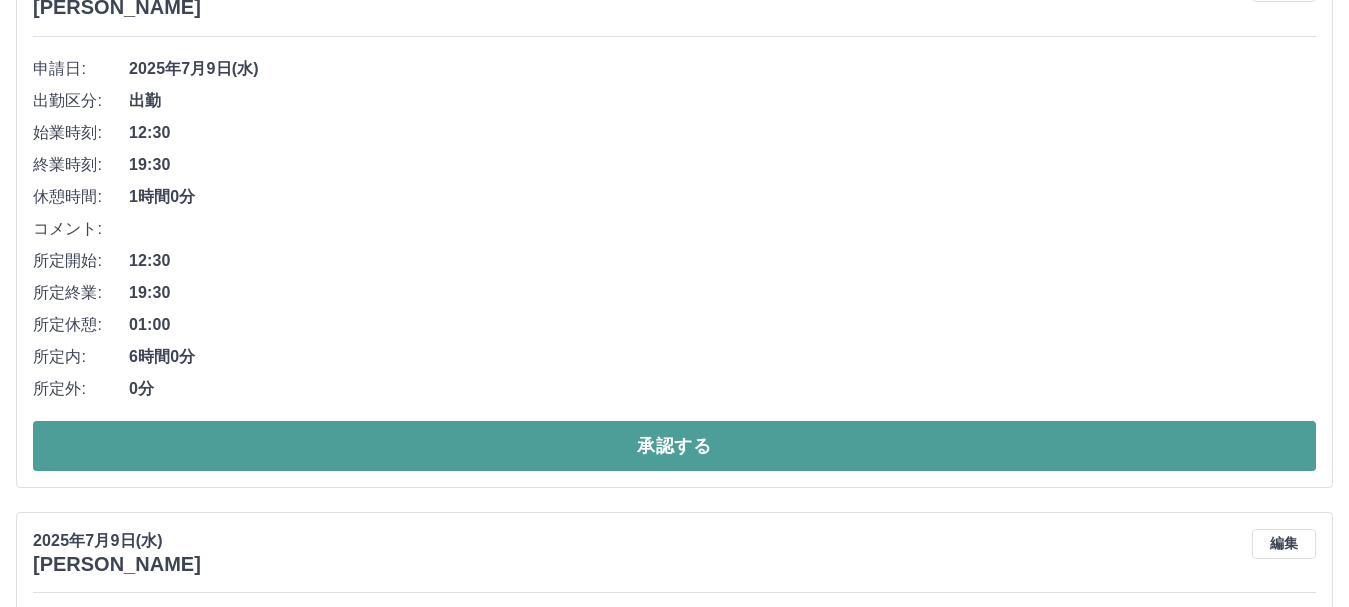 click on "承認する" at bounding box center (674, 446) 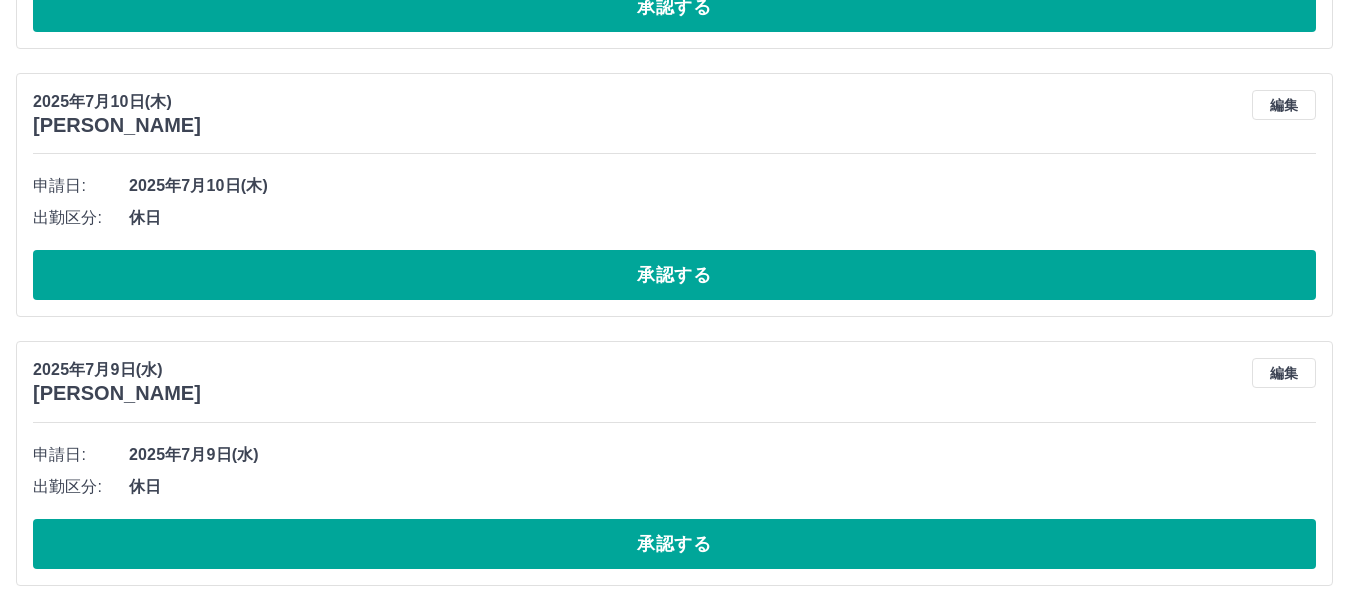 scroll, scrollTop: 500, scrollLeft: 0, axis: vertical 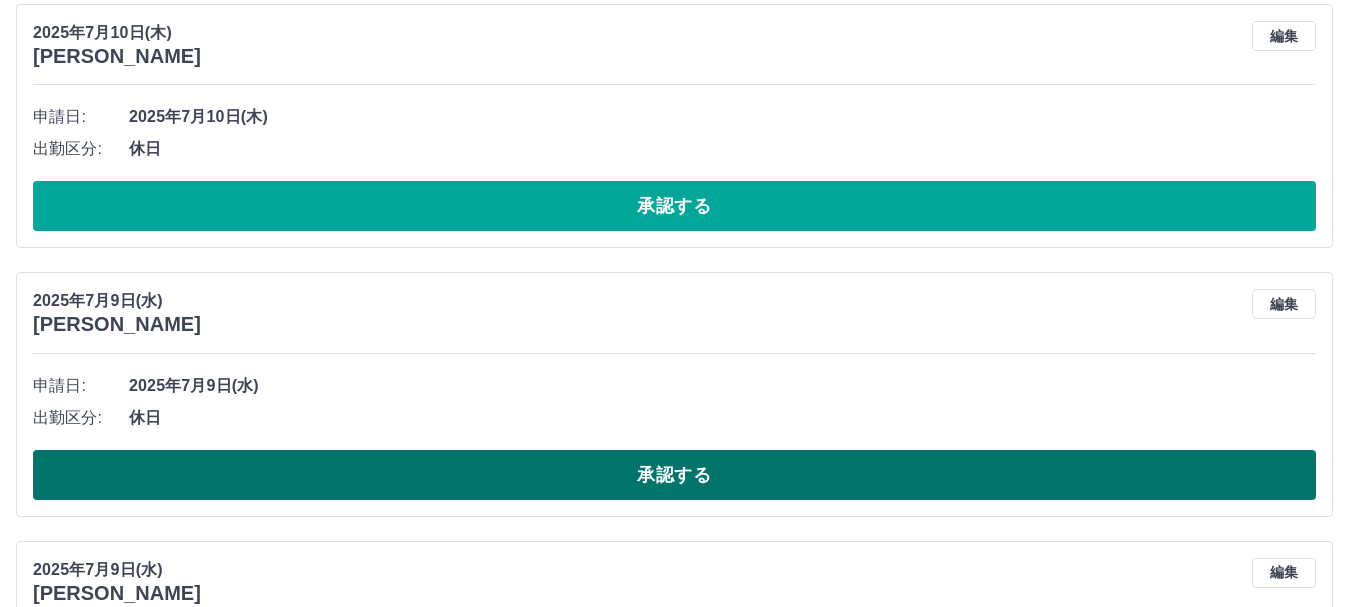 drag, startPoint x: 691, startPoint y: 467, endPoint x: 667, endPoint y: 458, distance: 25.632011 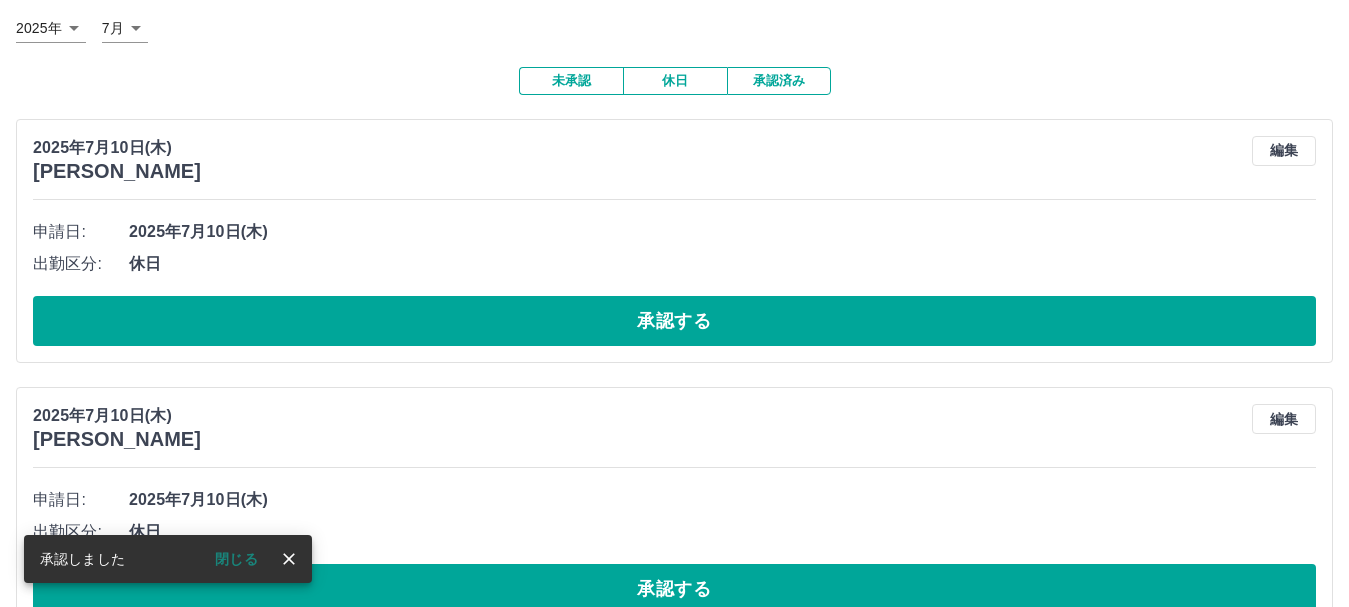 scroll, scrollTop: 100, scrollLeft: 0, axis: vertical 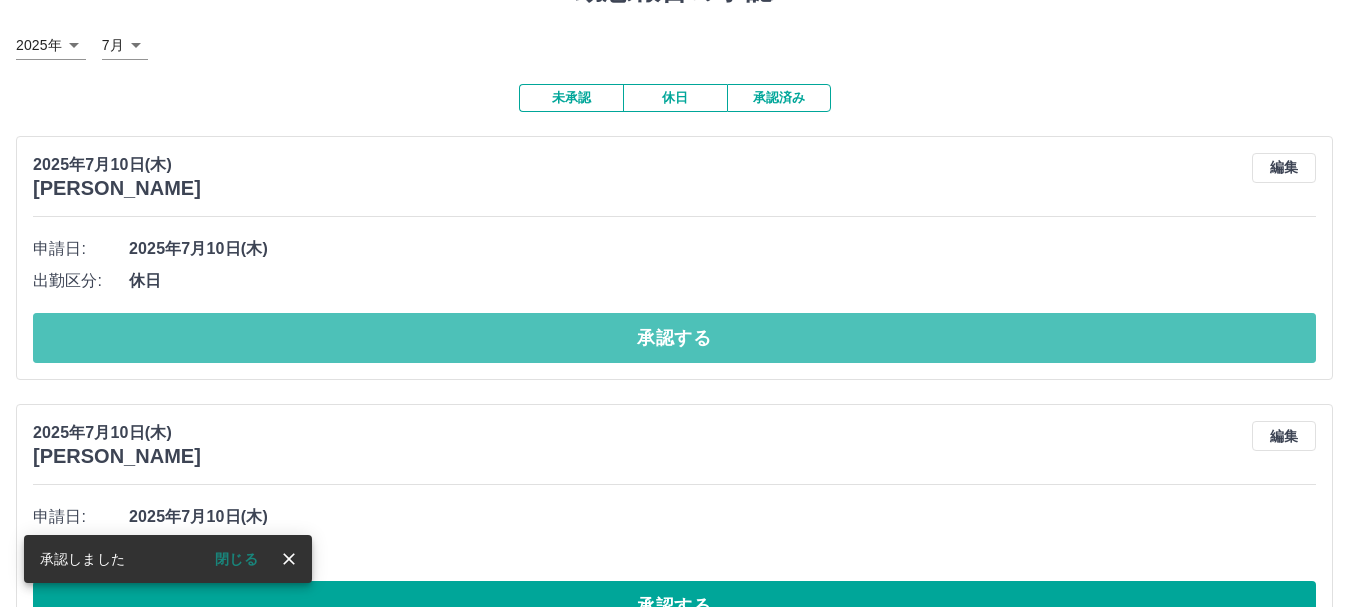 click on "承認する" at bounding box center [674, 338] 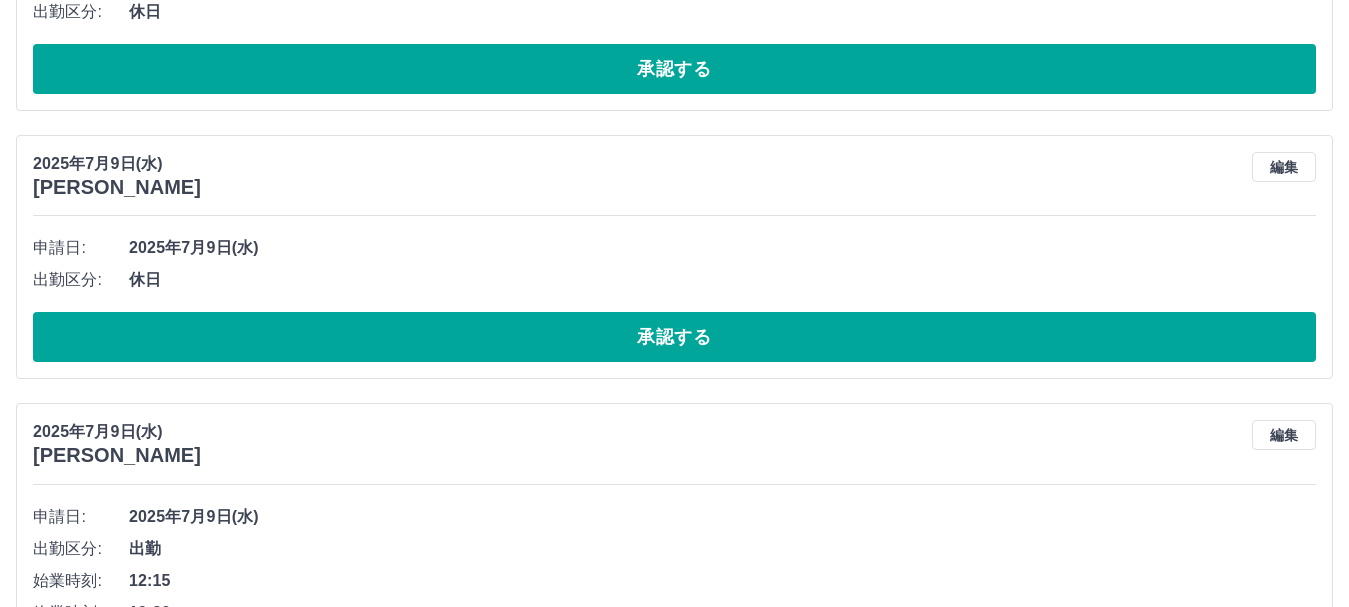 scroll, scrollTop: 400, scrollLeft: 0, axis: vertical 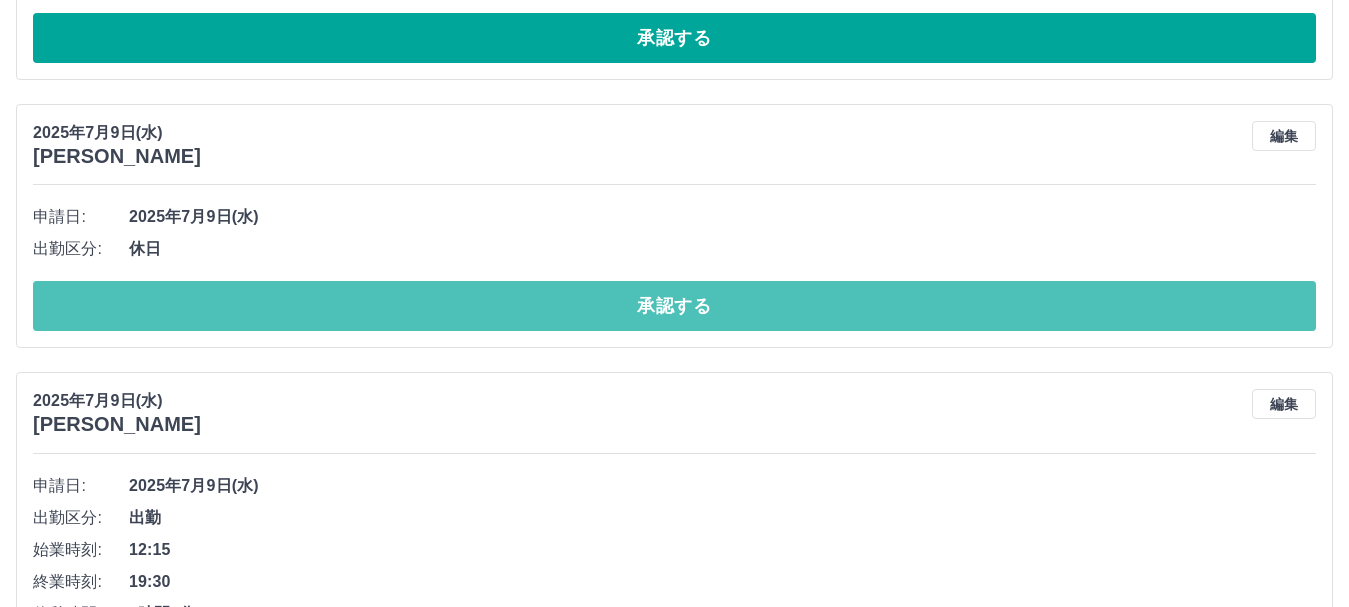 click on "承認する" at bounding box center (674, 306) 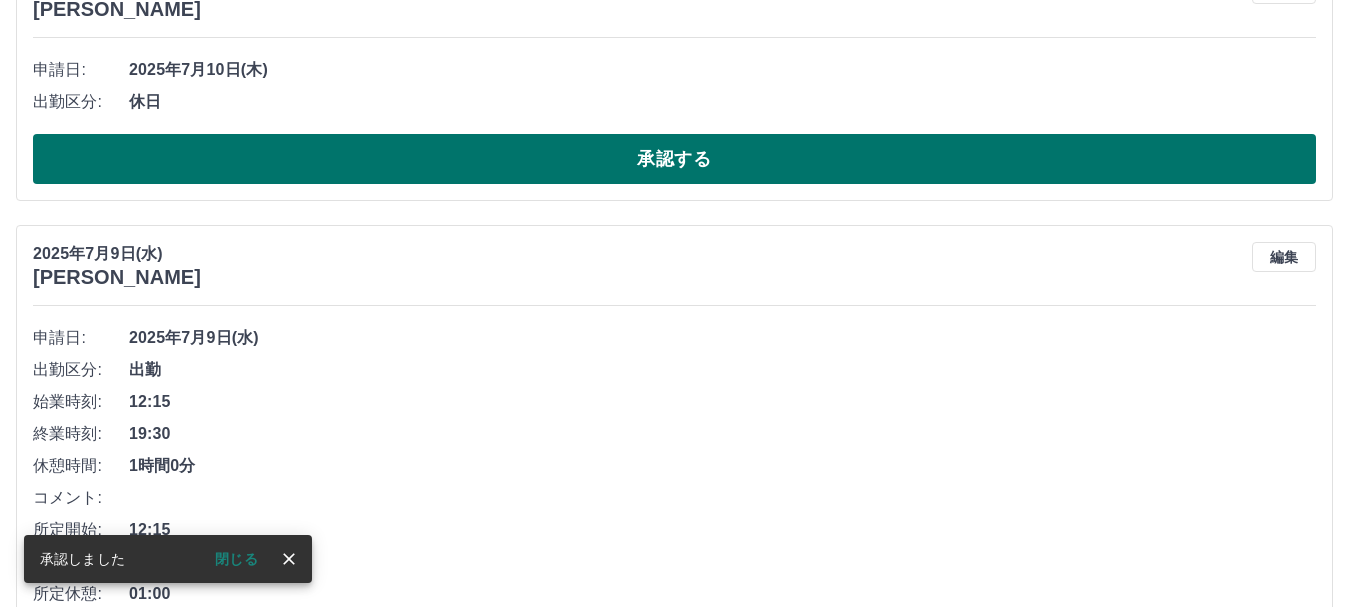 scroll, scrollTop: 100, scrollLeft: 0, axis: vertical 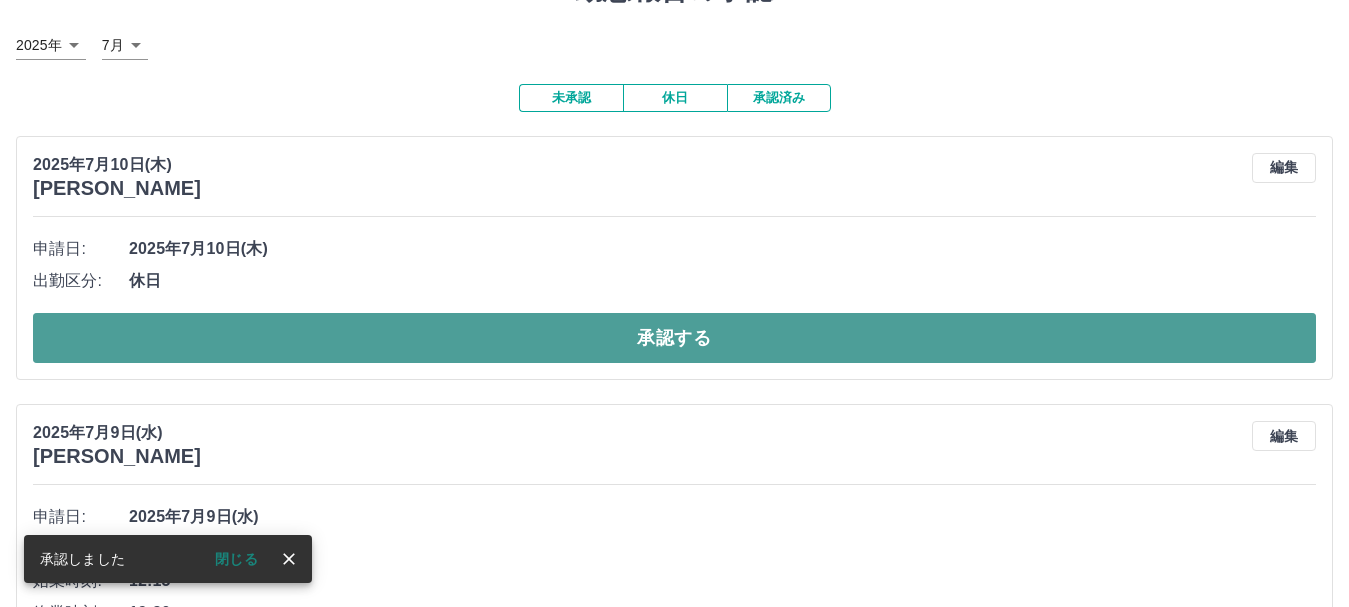 click on "承認する" at bounding box center [674, 338] 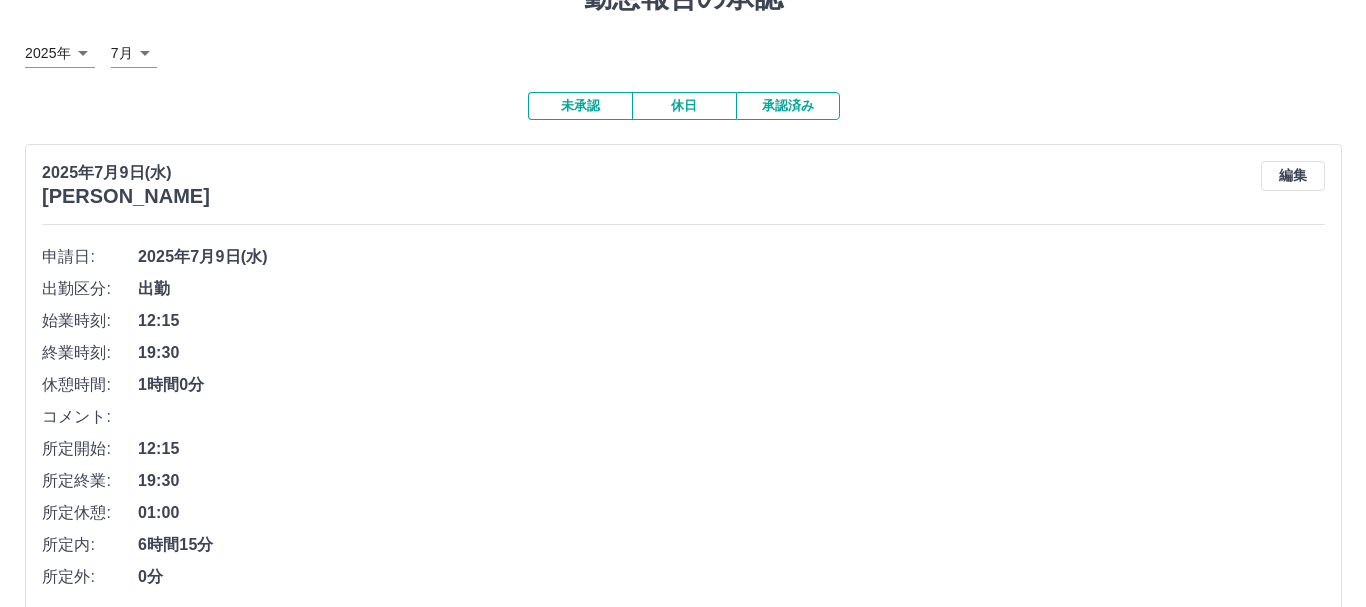 scroll, scrollTop: 0, scrollLeft: 0, axis: both 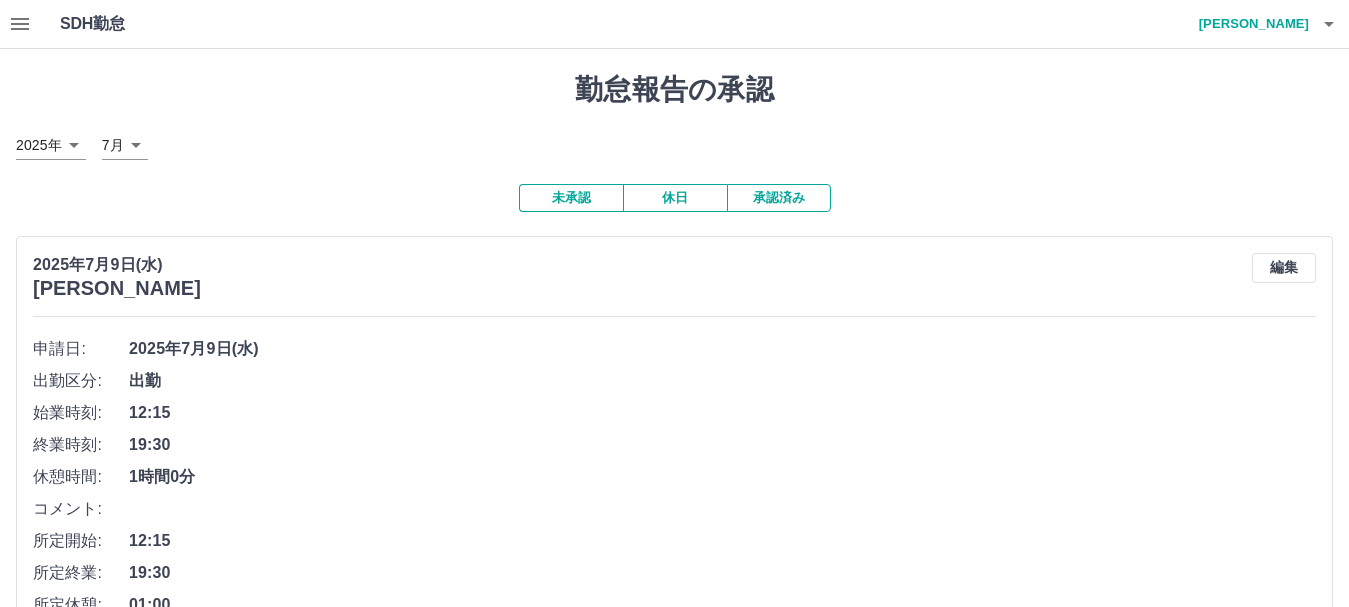 click 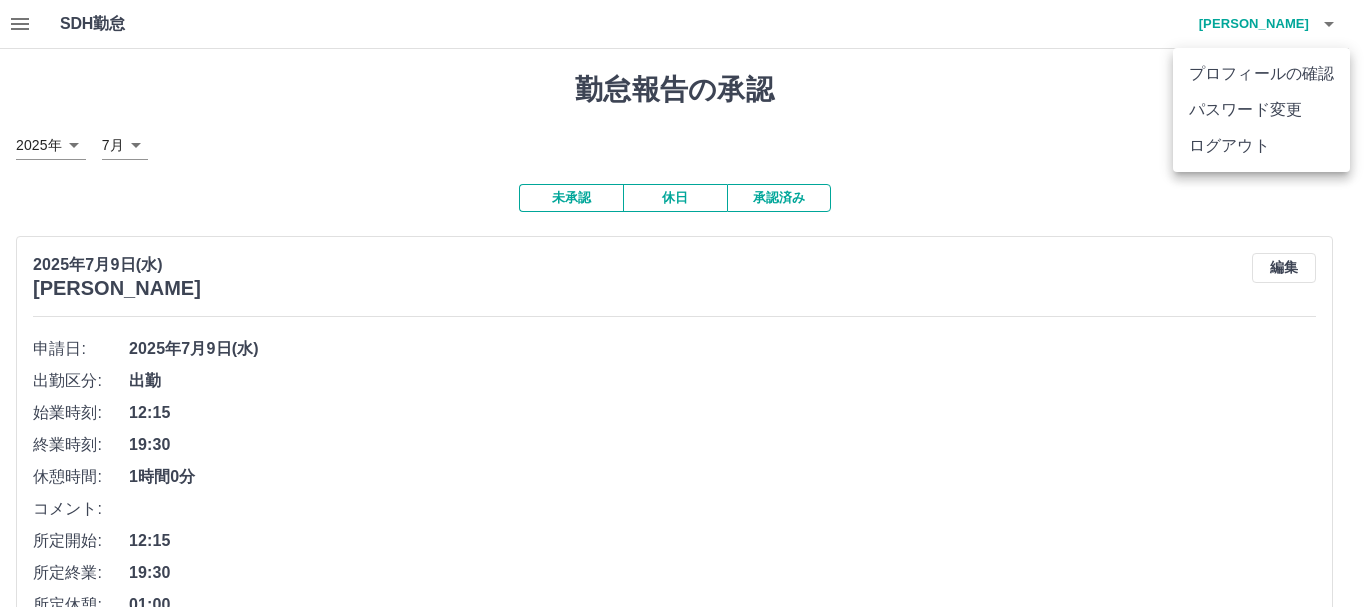 click on "ログアウト" at bounding box center (1261, 146) 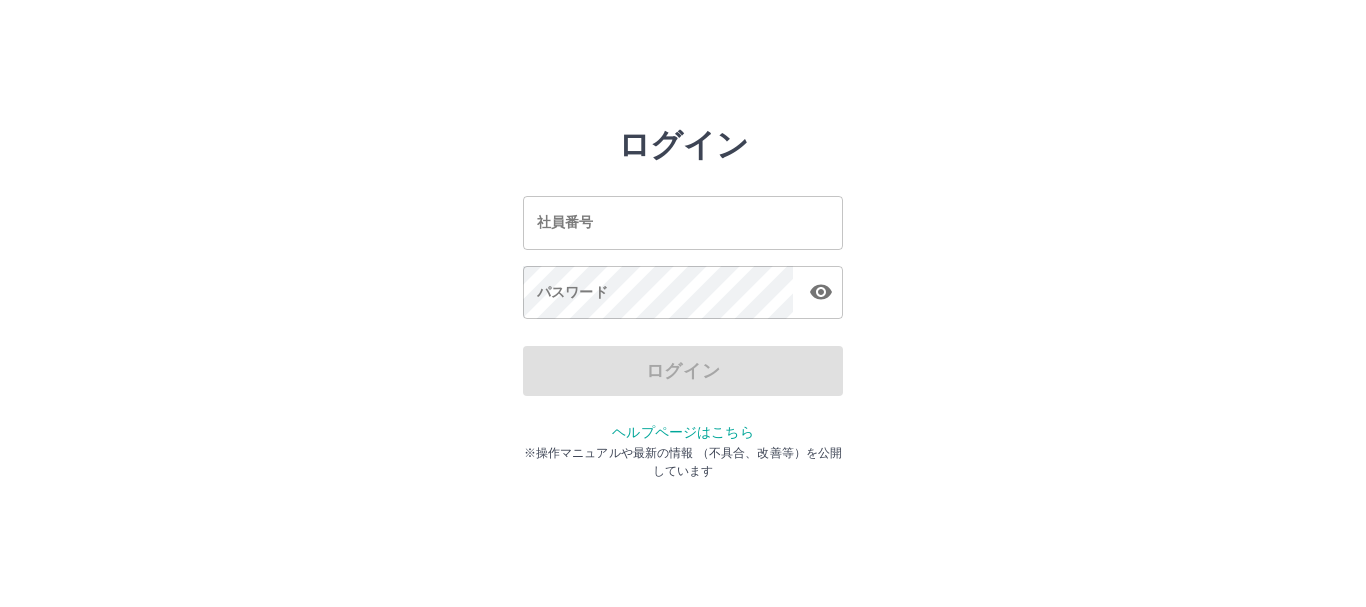 scroll, scrollTop: 0, scrollLeft: 0, axis: both 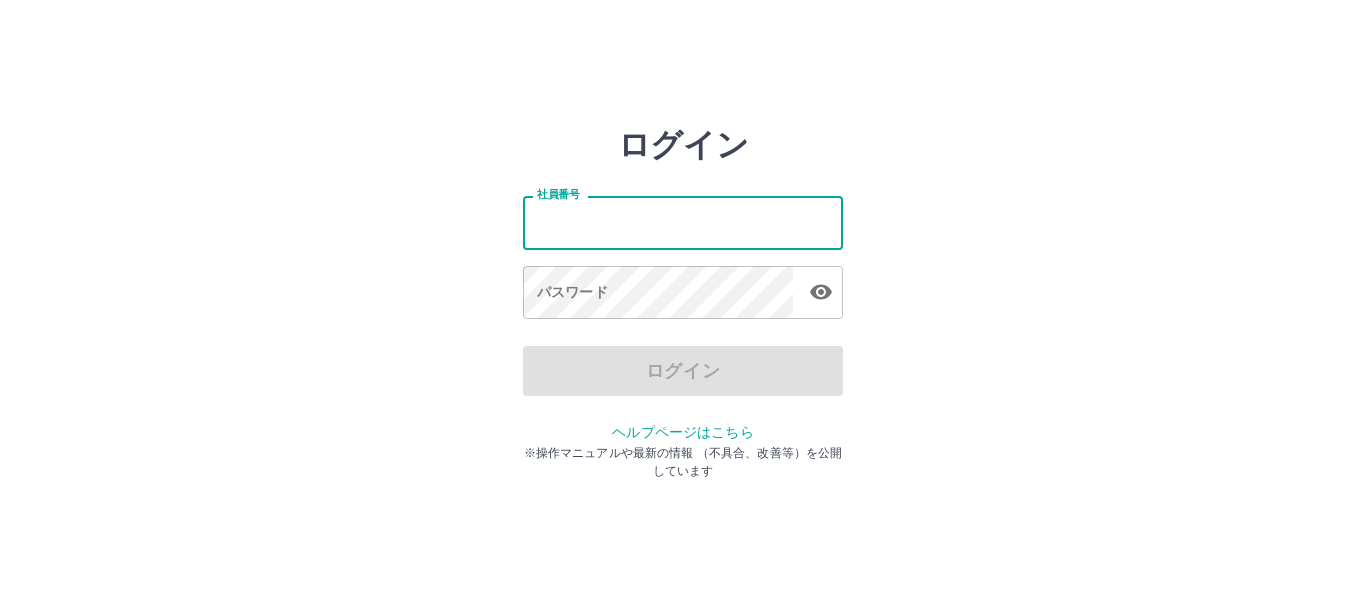 click on "社員番号" at bounding box center [683, 222] 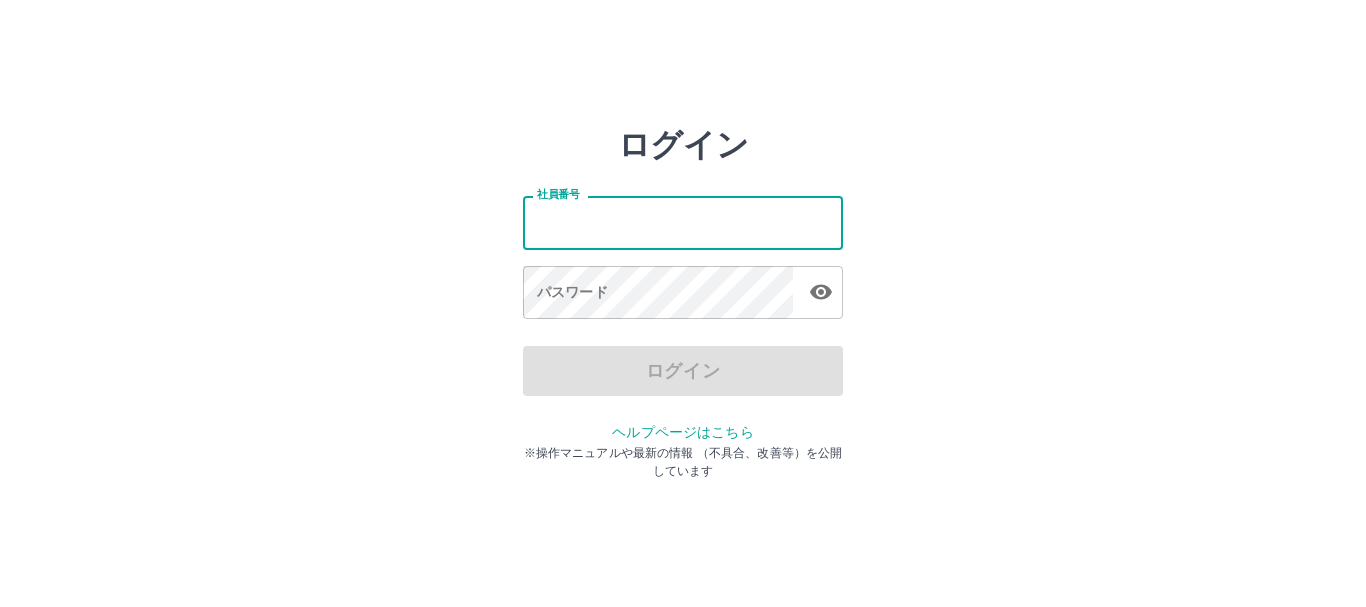 type on "*******" 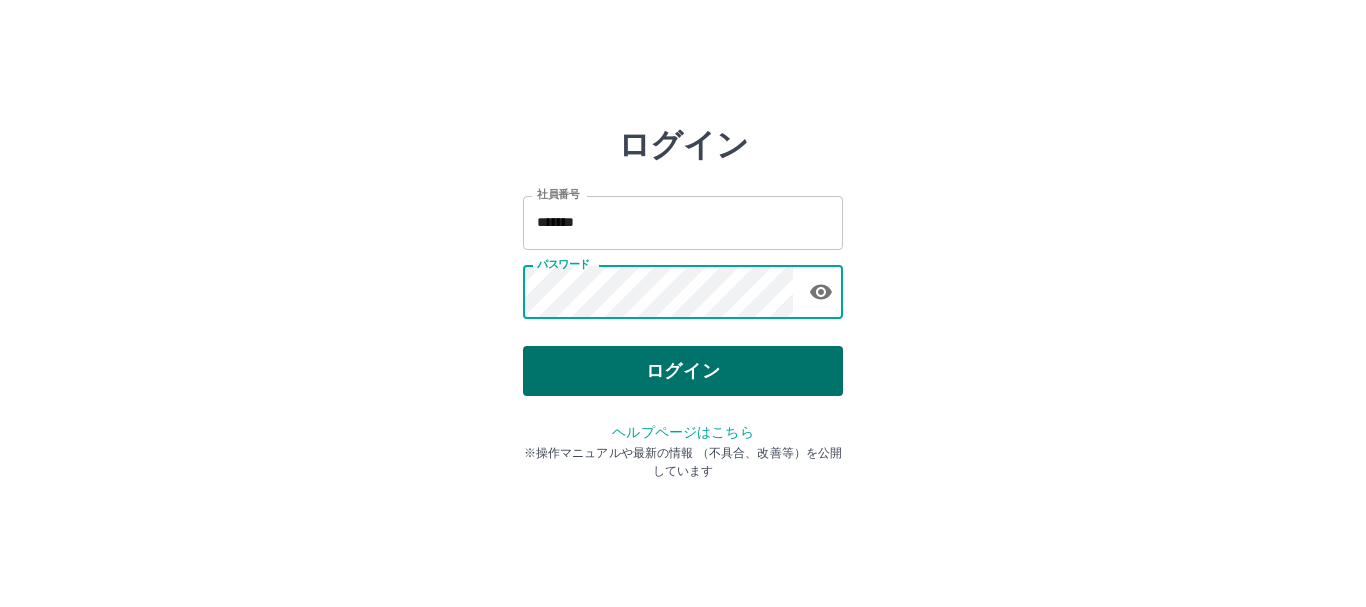 click on "ログイン" at bounding box center (683, 371) 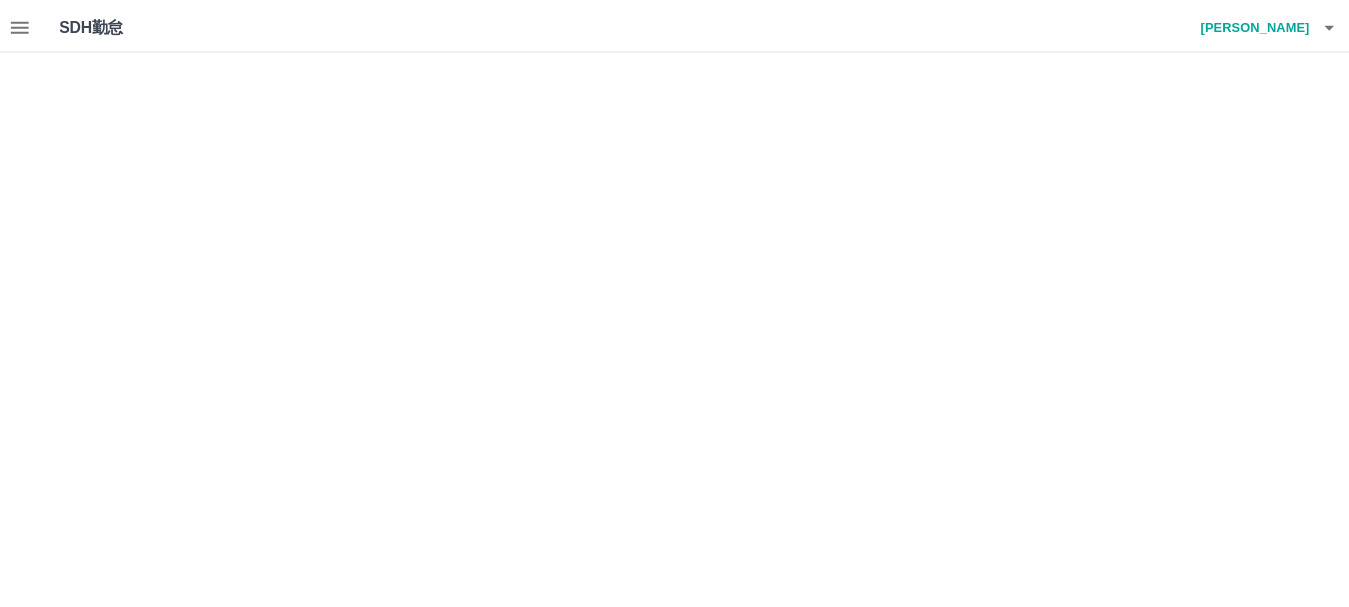 scroll, scrollTop: 0, scrollLeft: 0, axis: both 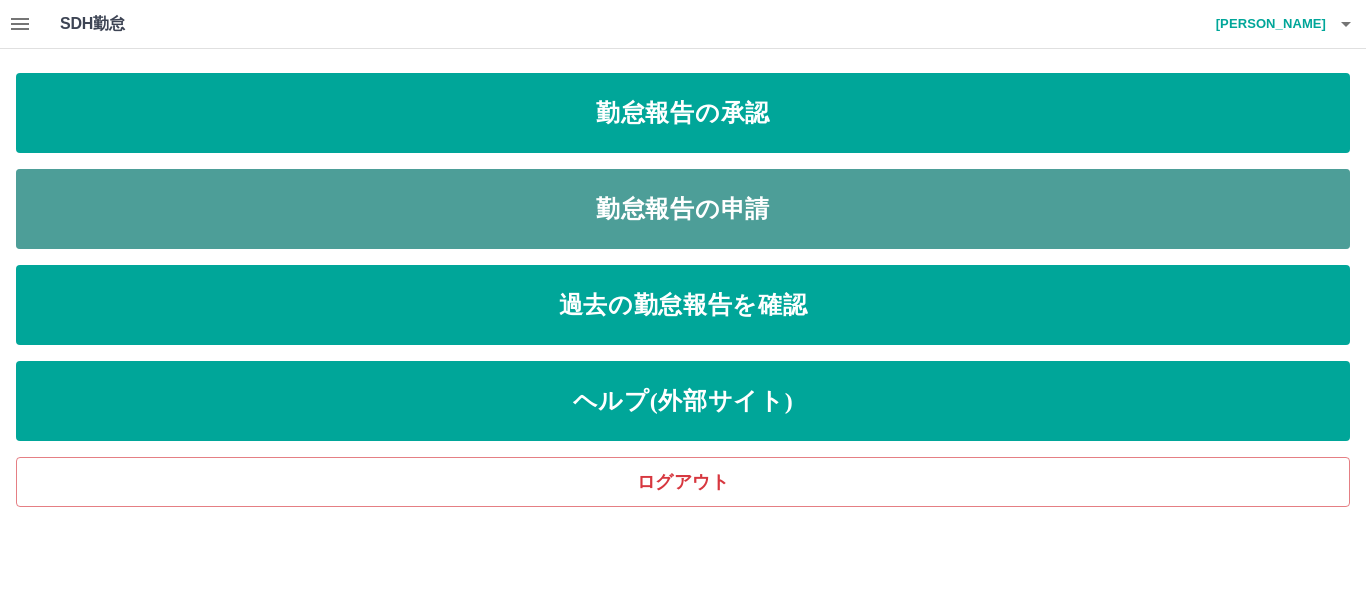 click on "勤怠報告の申請" at bounding box center (683, 209) 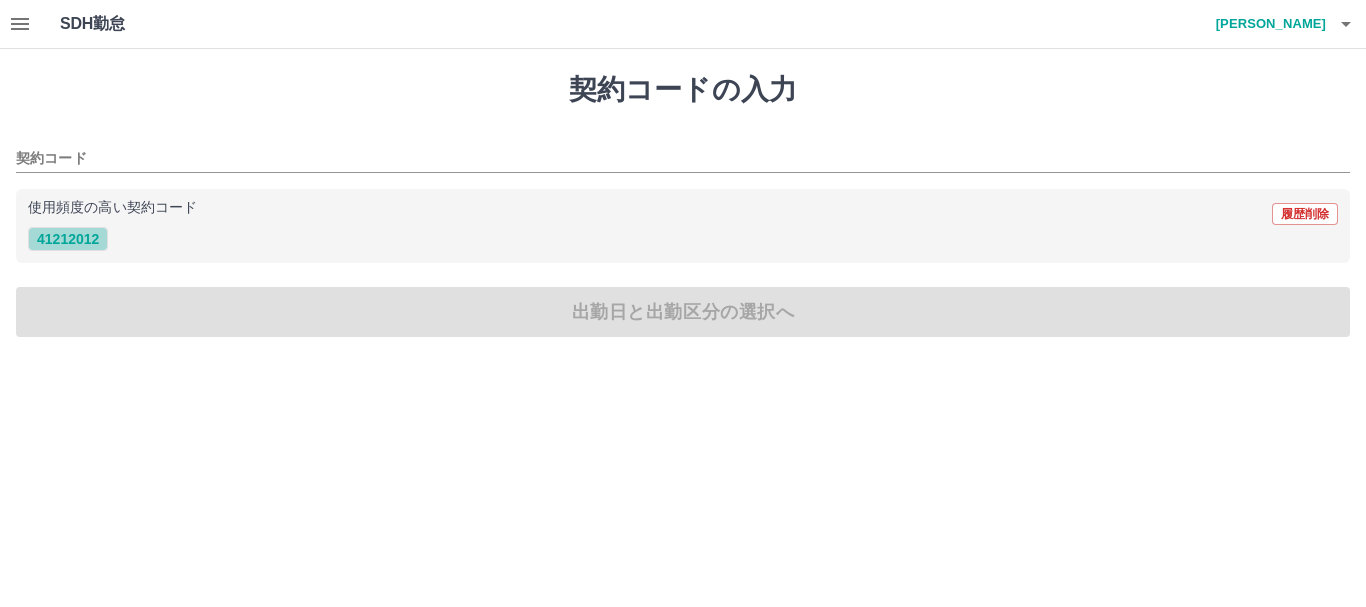 click on "41212012" at bounding box center (68, 239) 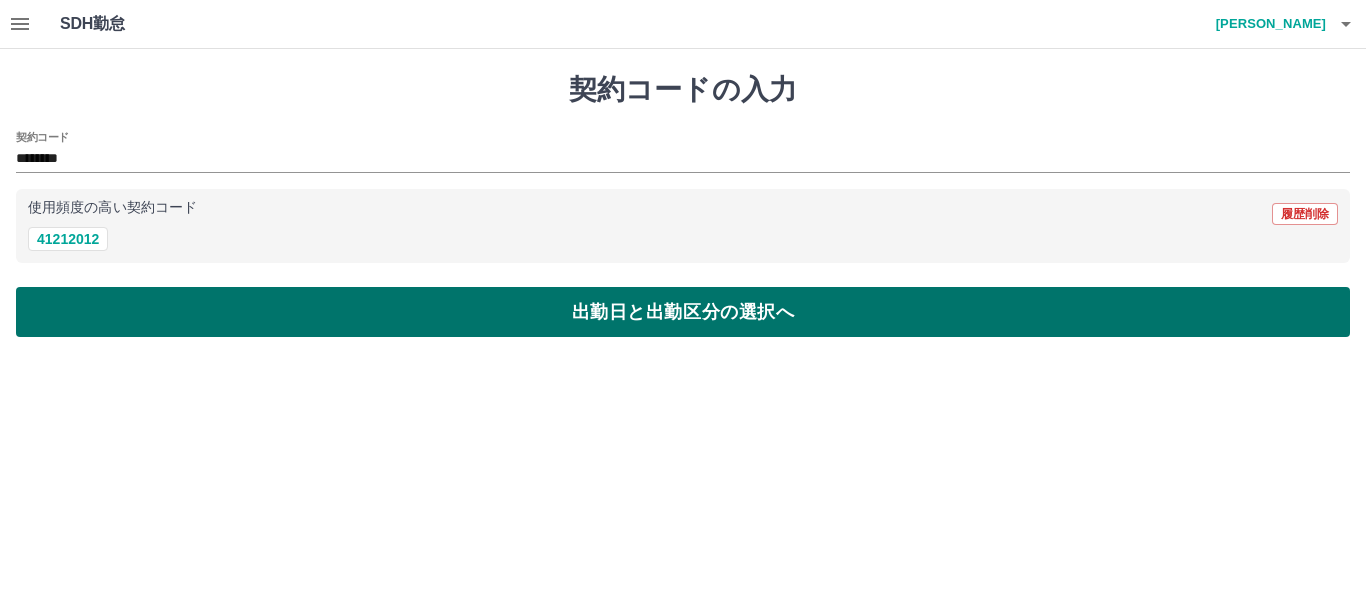 click on "出勤日と出勤区分の選択へ" at bounding box center [683, 312] 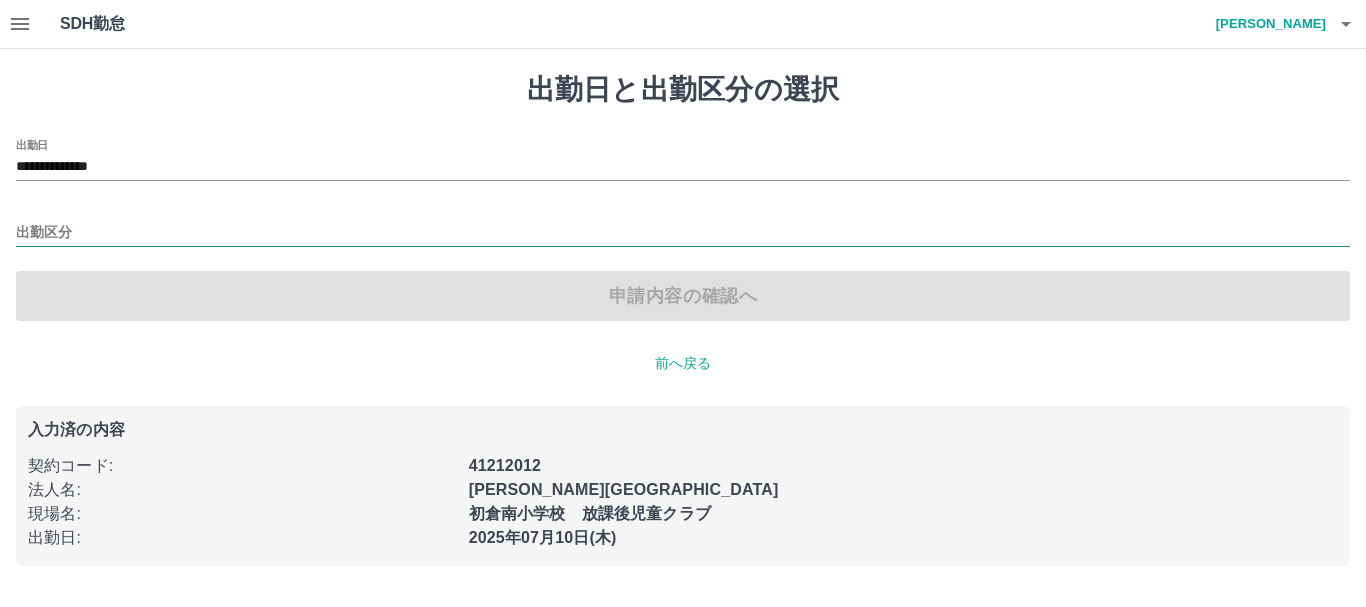 click on "出勤区分" at bounding box center (683, 233) 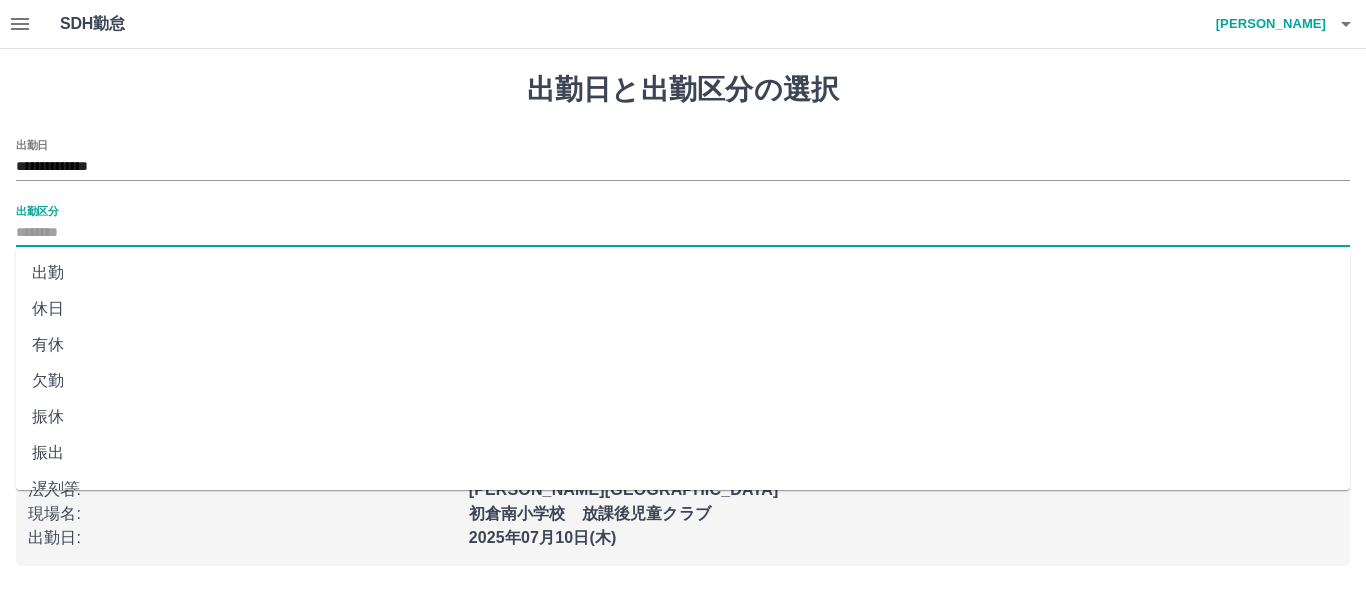 click on "出勤" at bounding box center (683, 273) 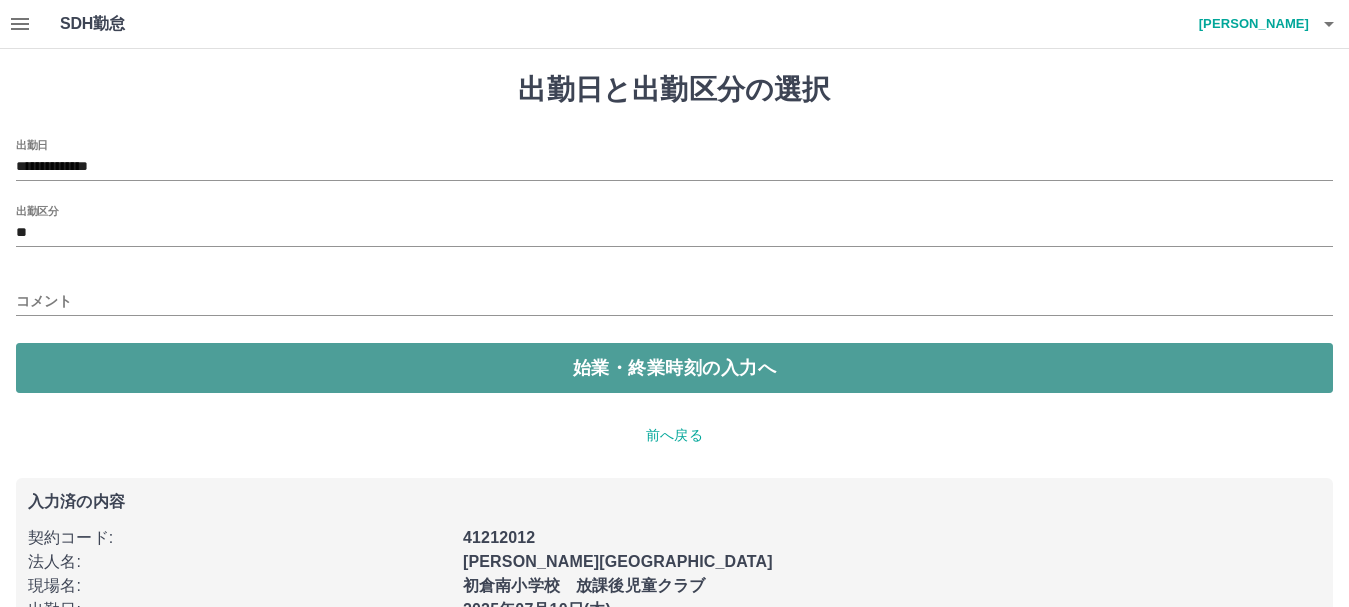 click on "始業・終業時刻の入力へ" at bounding box center (674, 368) 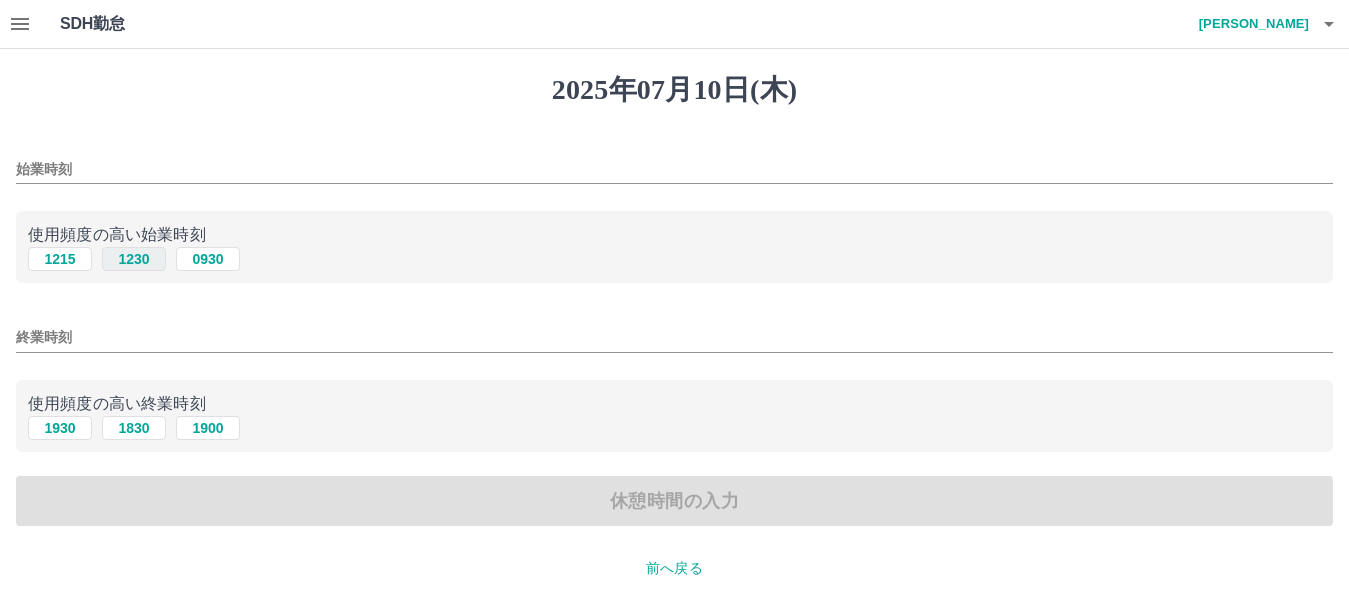 click on "1230" at bounding box center [134, 259] 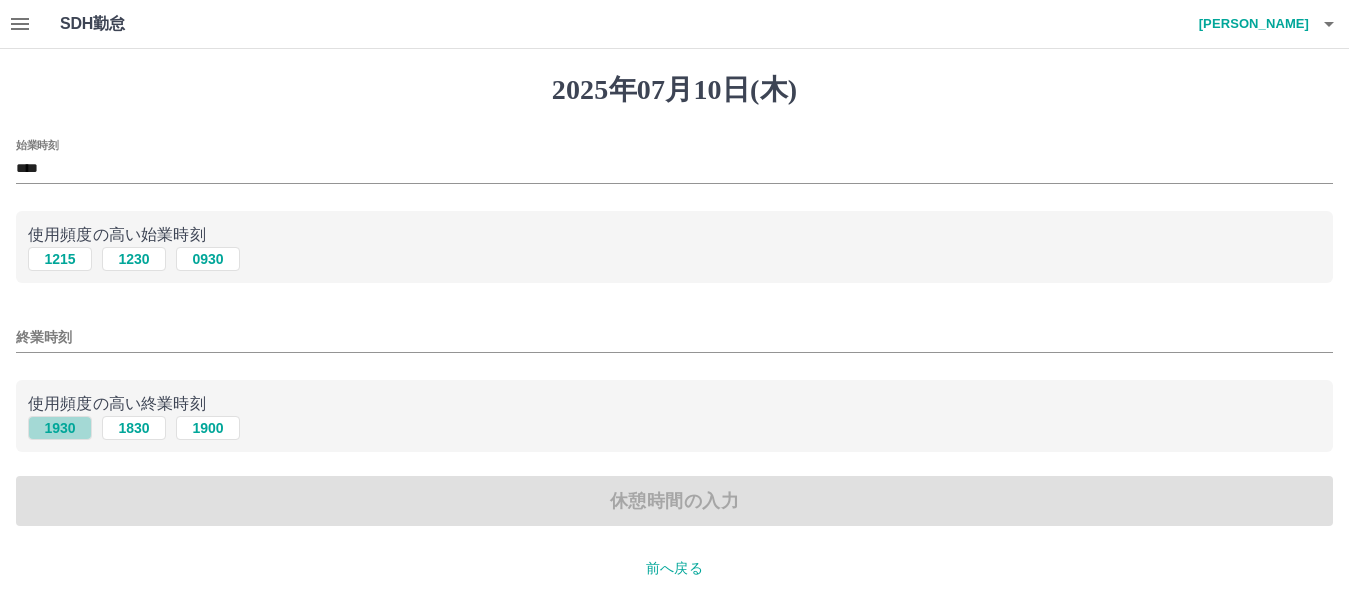 click on "1930" at bounding box center (60, 428) 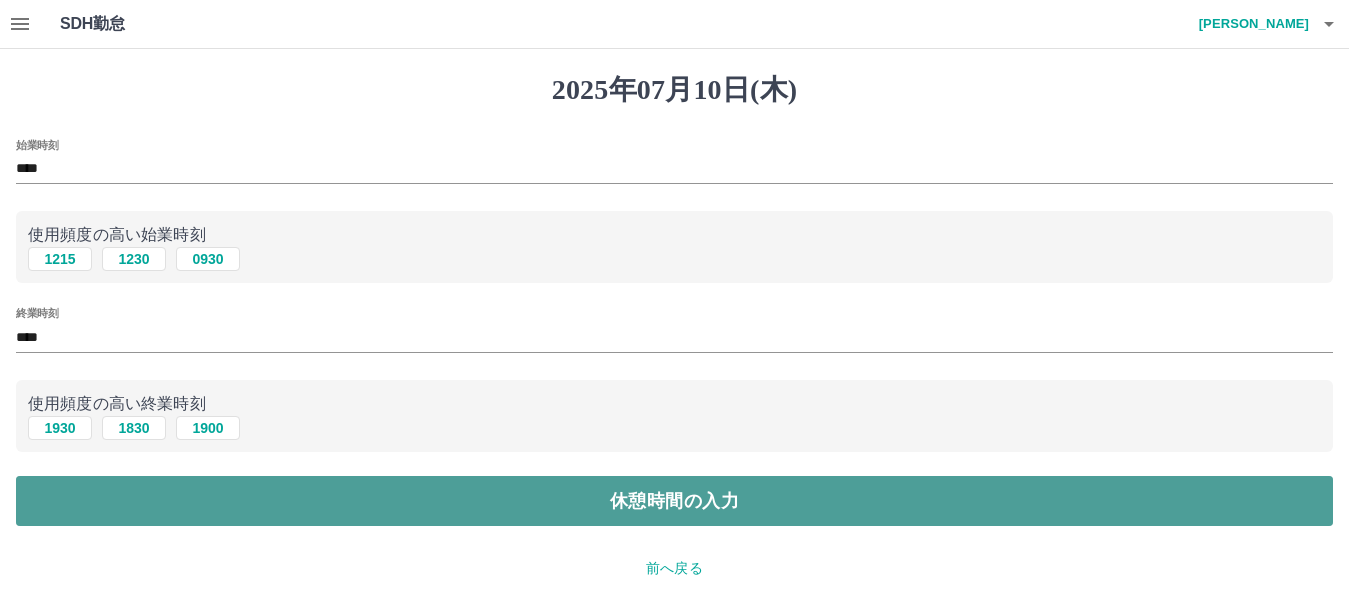 click on "休憩時間の入力" at bounding box center (674, 501) 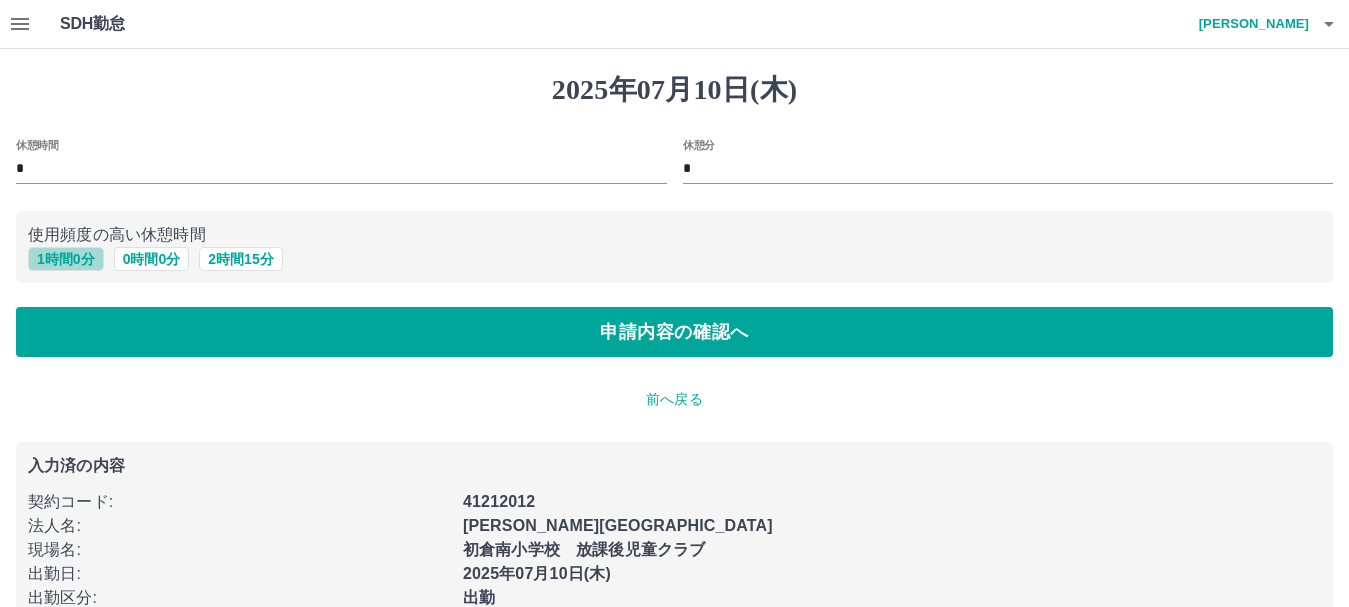 click on "1 時間 0 分" at bounding box center (66, 259) 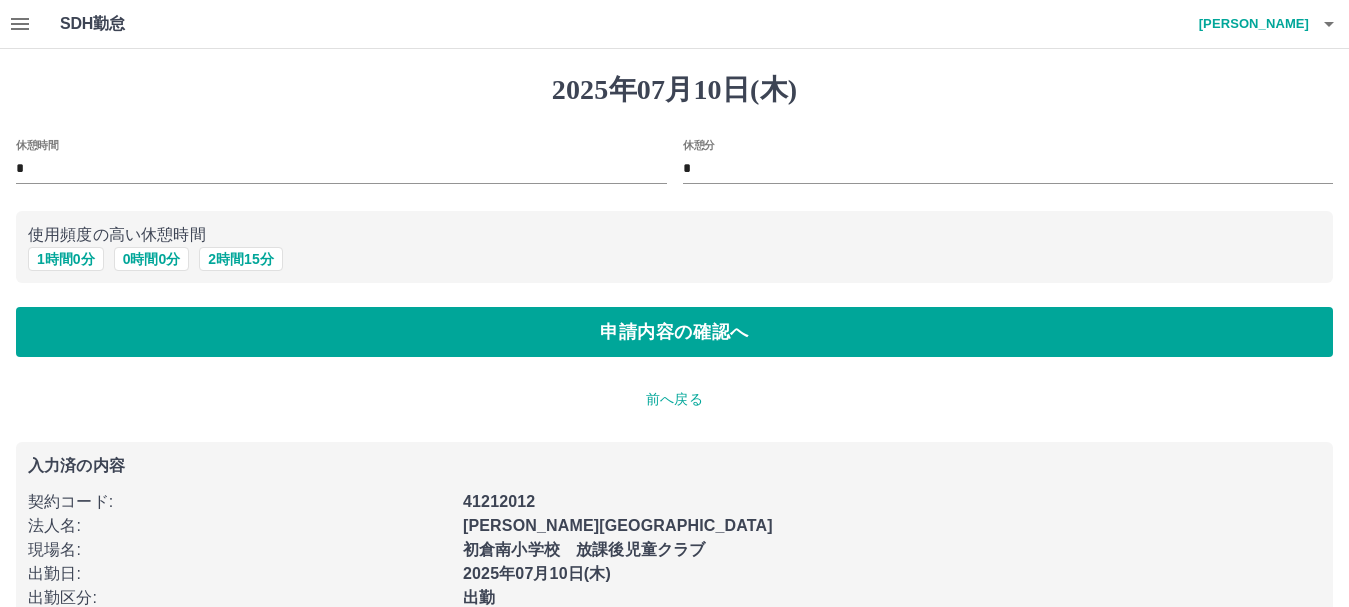 click on "休憩時間 * 休憩分 * 使用頻度の高い休憩時間 1 時間 0 分 0 時間 0 分 2 時間 15 分 申請内容の確認へ" at bounding box center [674, 248] 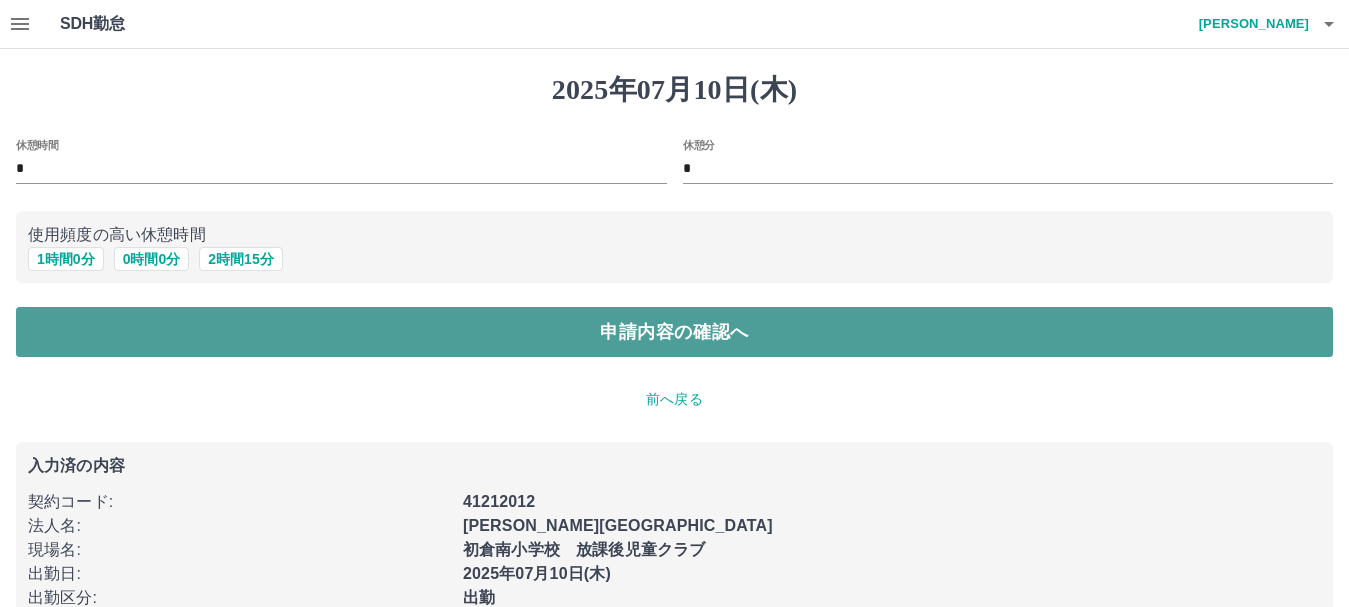 click on "申請内容の確認へ" at bounding box center [674, 332] 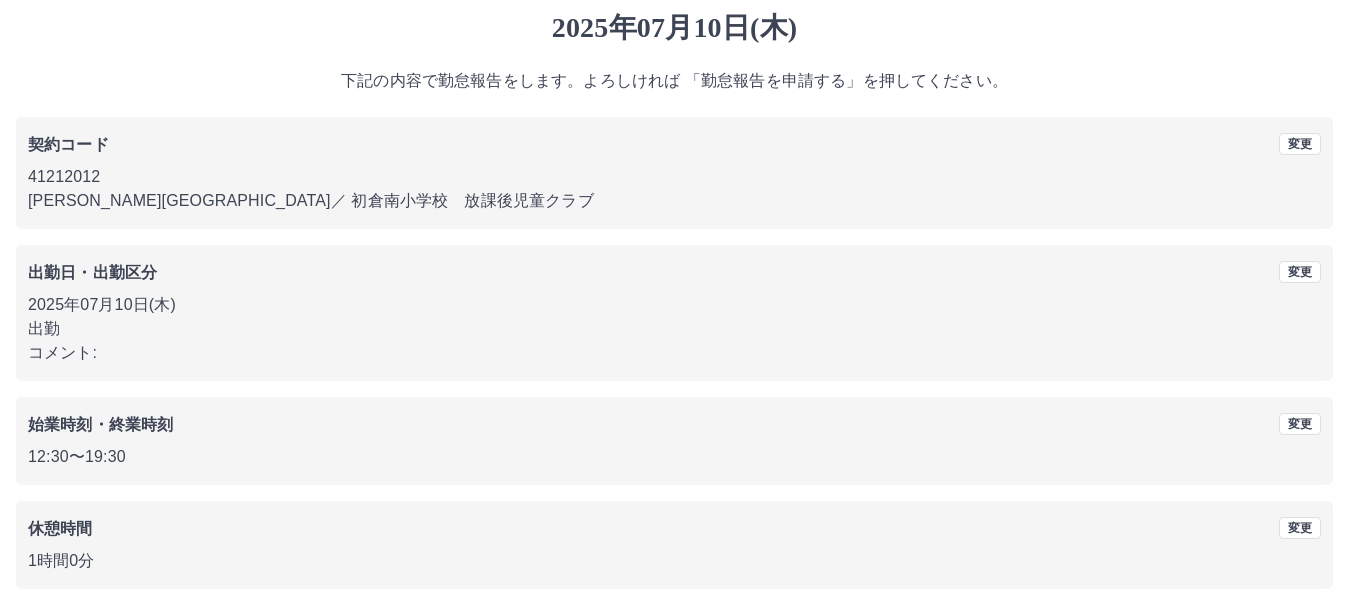 scroll, scrollTop: 142, scrollLeft: 0, axis: vertical 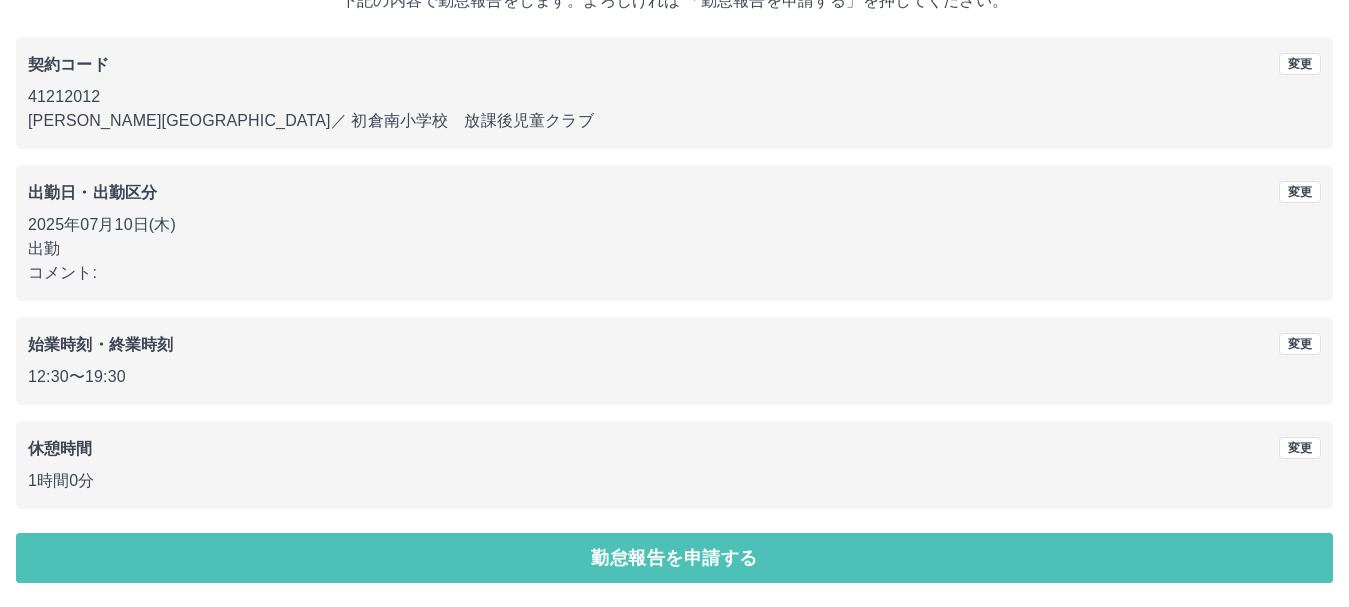 click on "勤怠報告を申請する" at bounding box center (674, 558) 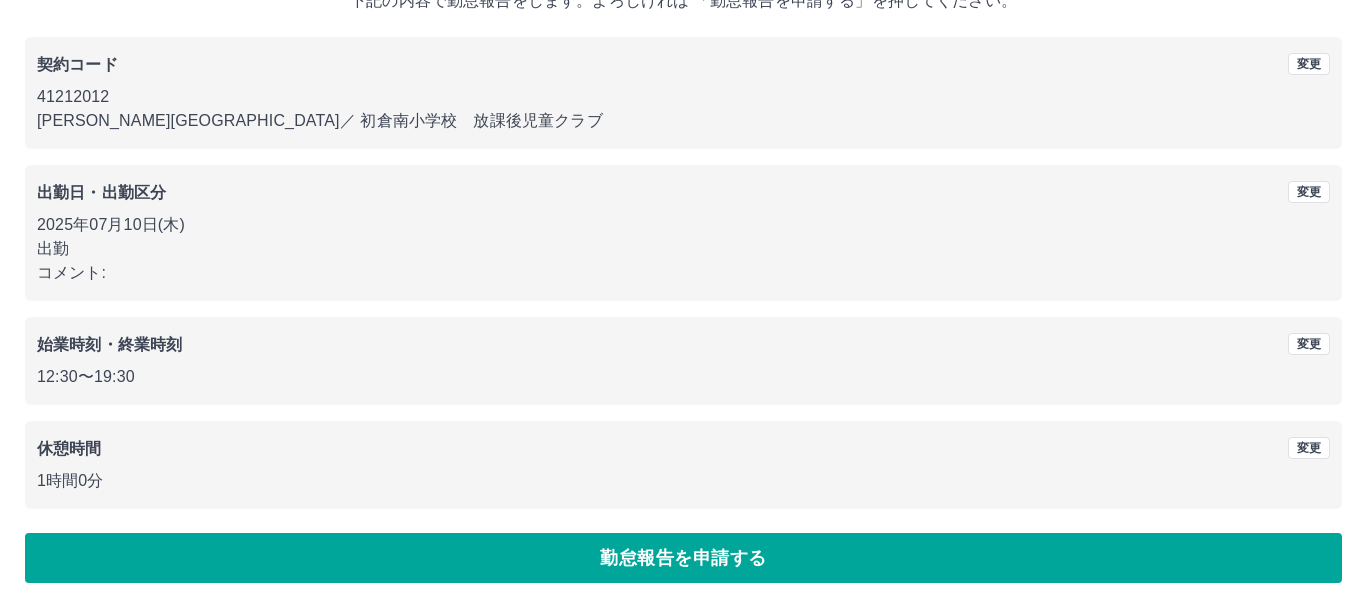 scroll, scrollTop: 0, scrollLeft: 0, axis: both 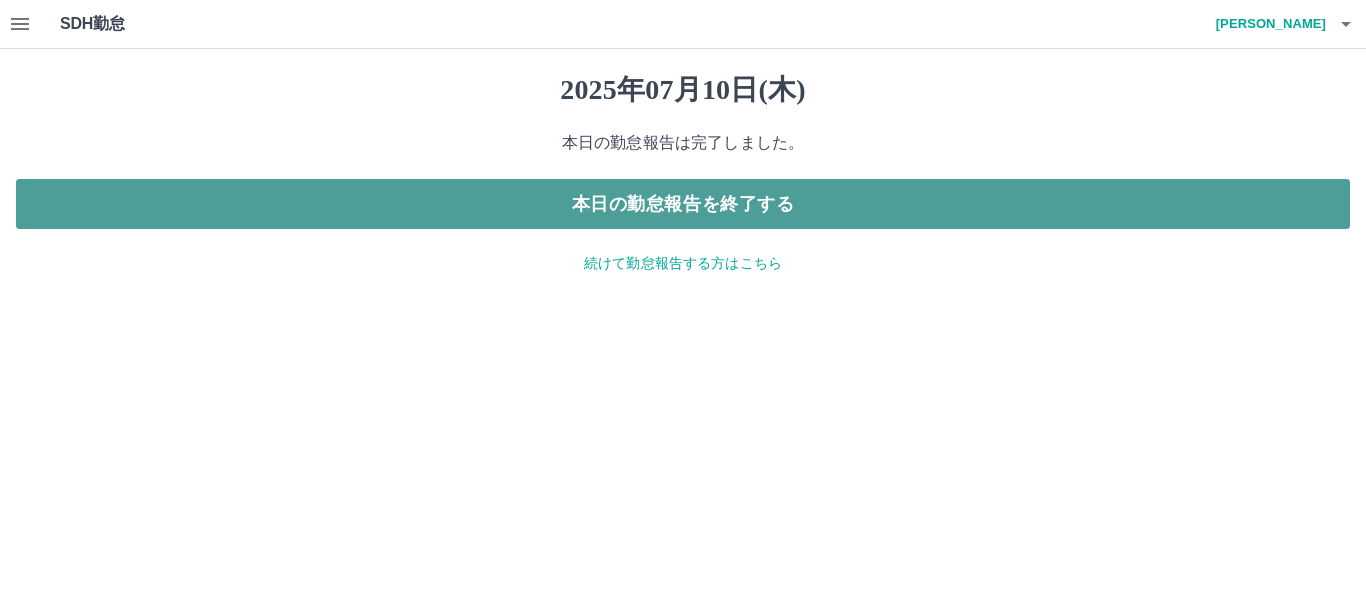 click on "本日の勤怠報告を終了する" at bounding box center (683, 204) 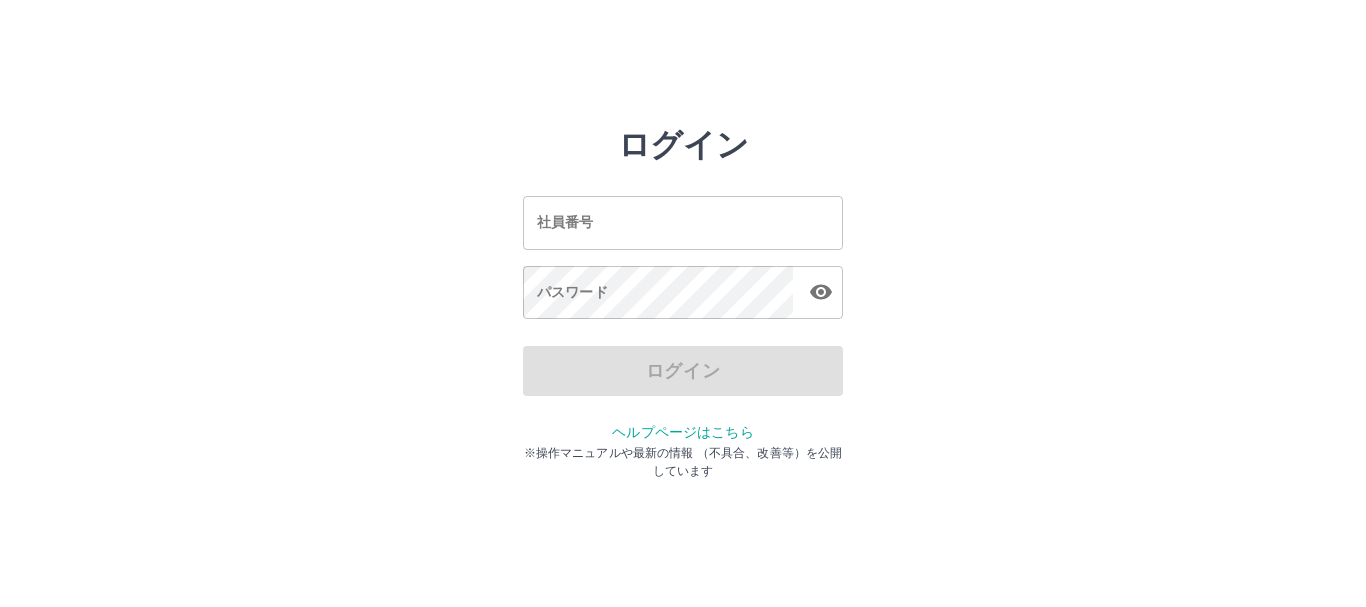 scroll, scrollTop: 0, scrollLeft: 0, axis: both 